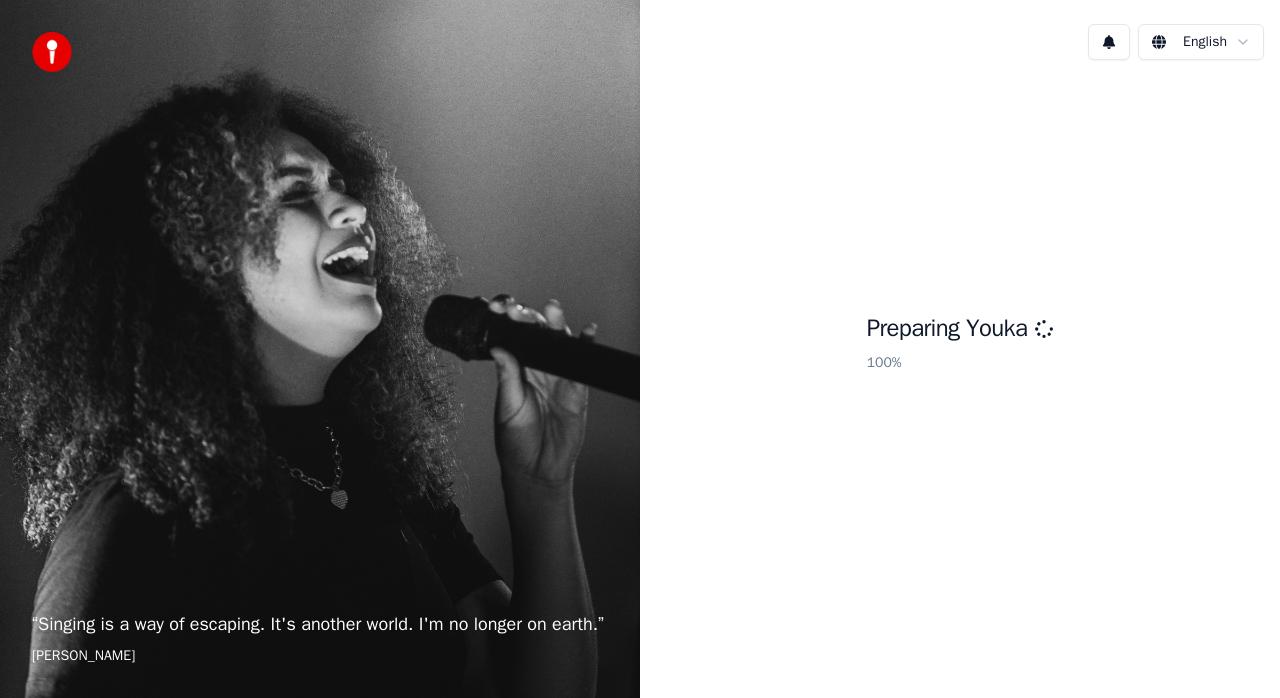 scroll, scrollTop: 0, scrollLeft: 0, axis: both 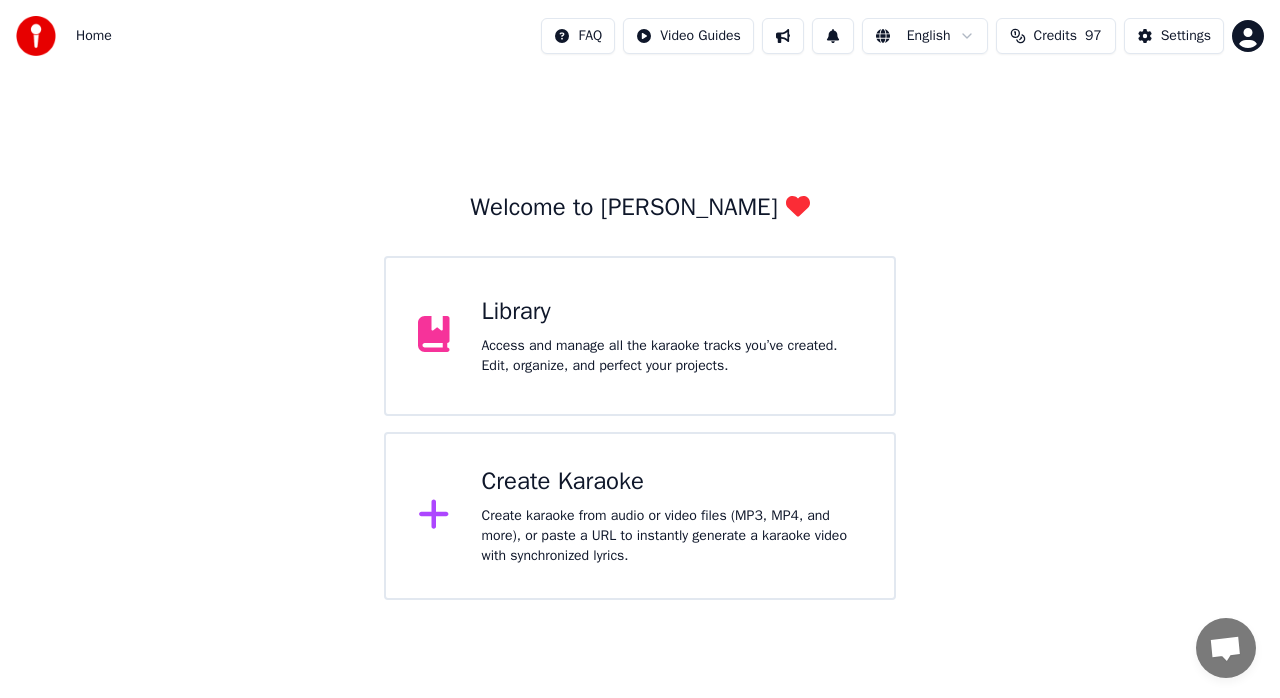 click on "Create Karaoke" at bounding box center (672, 482) 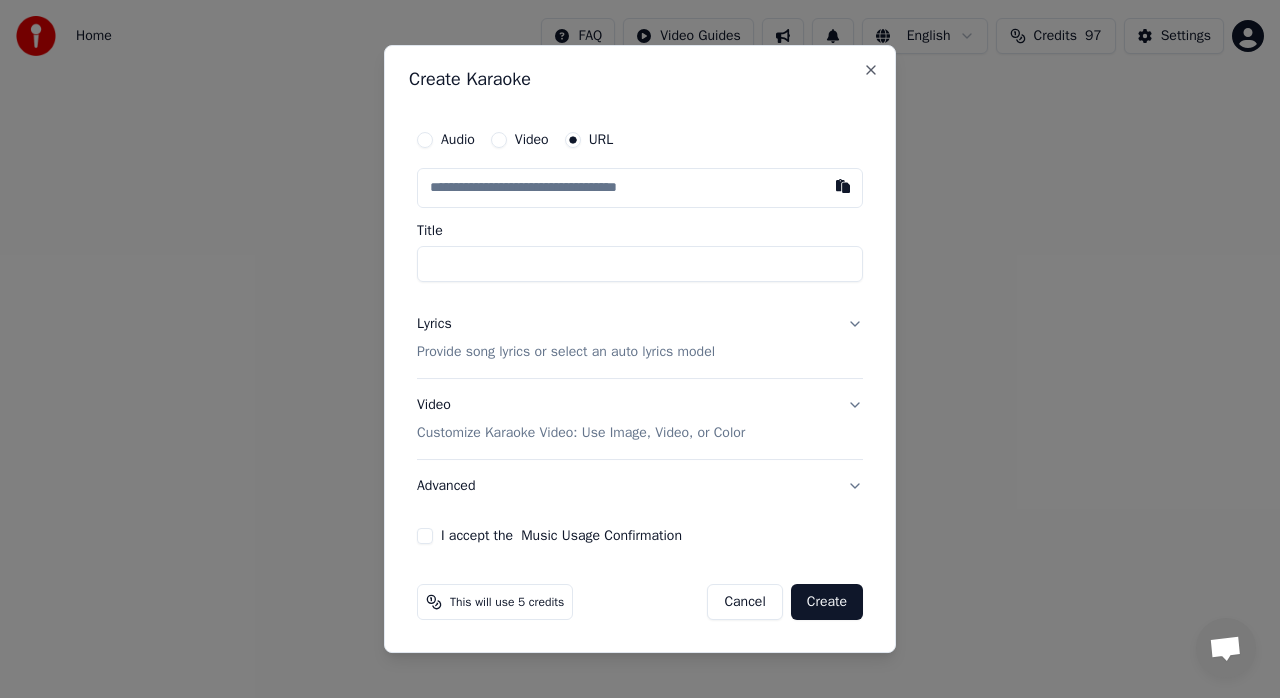 click at bounding box center [640, 188] 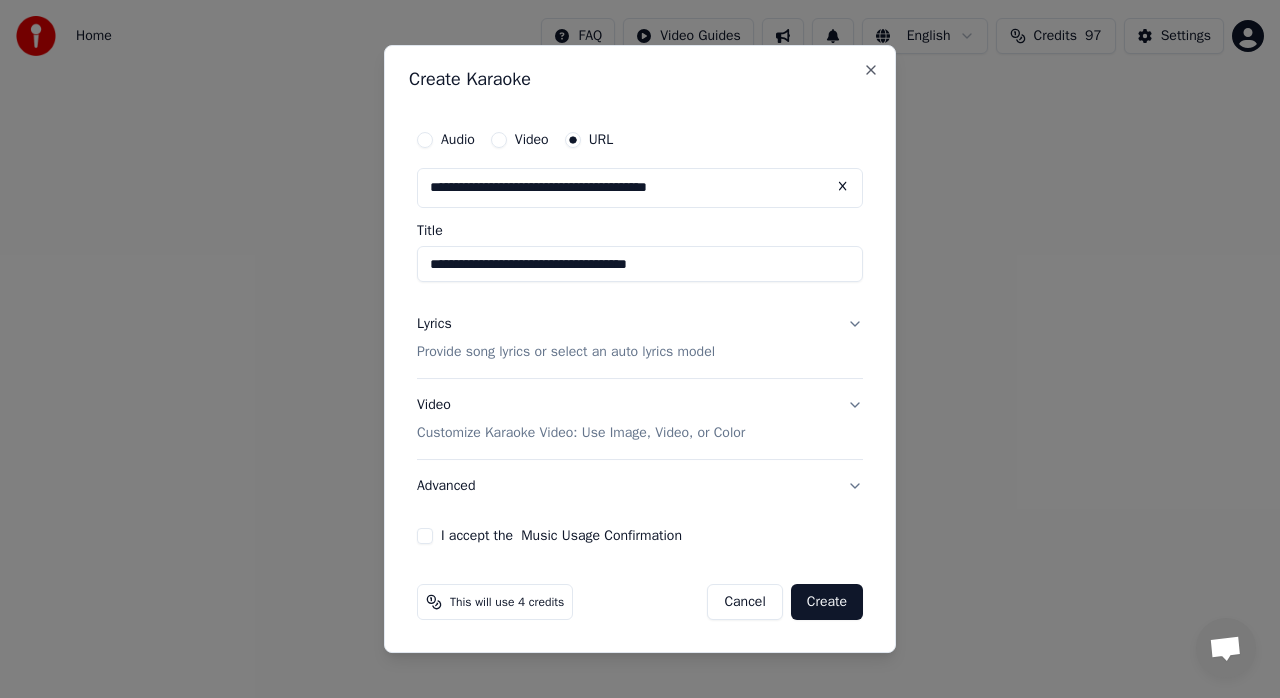 drag, startPoint x: 612, startPoint y: 264, endPoint x: 597, endPoint y: 266, distance: 15.132746 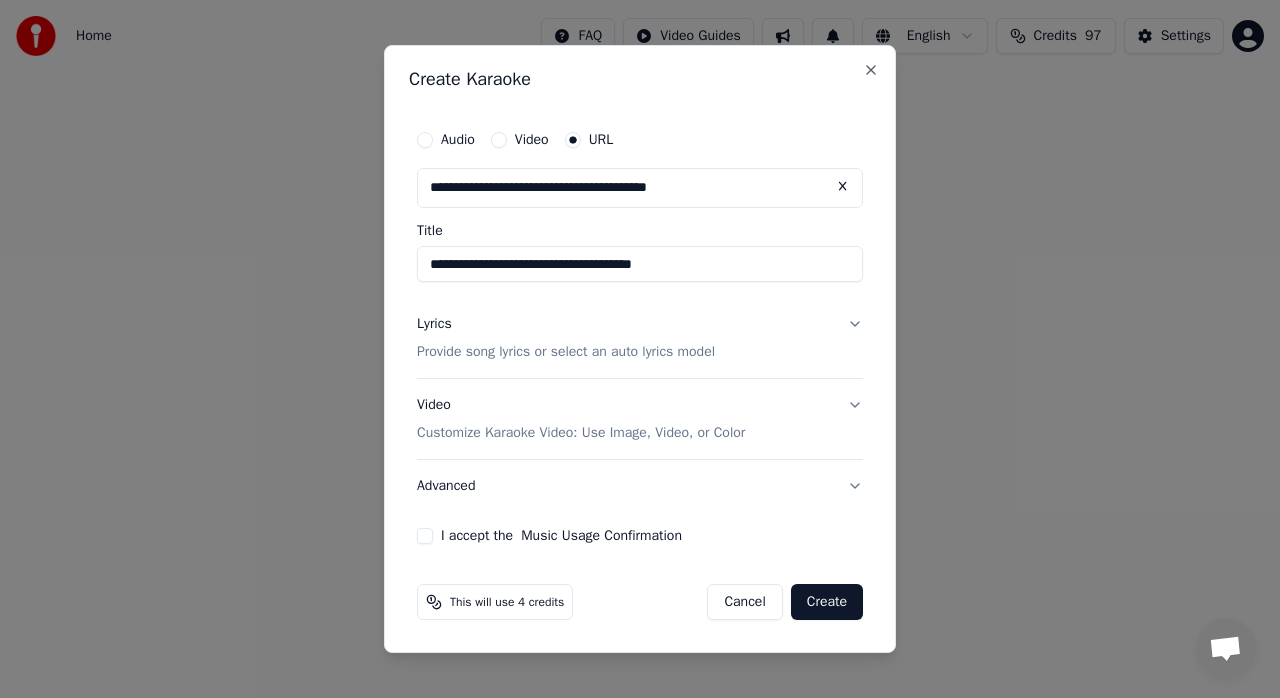 type on "**********" 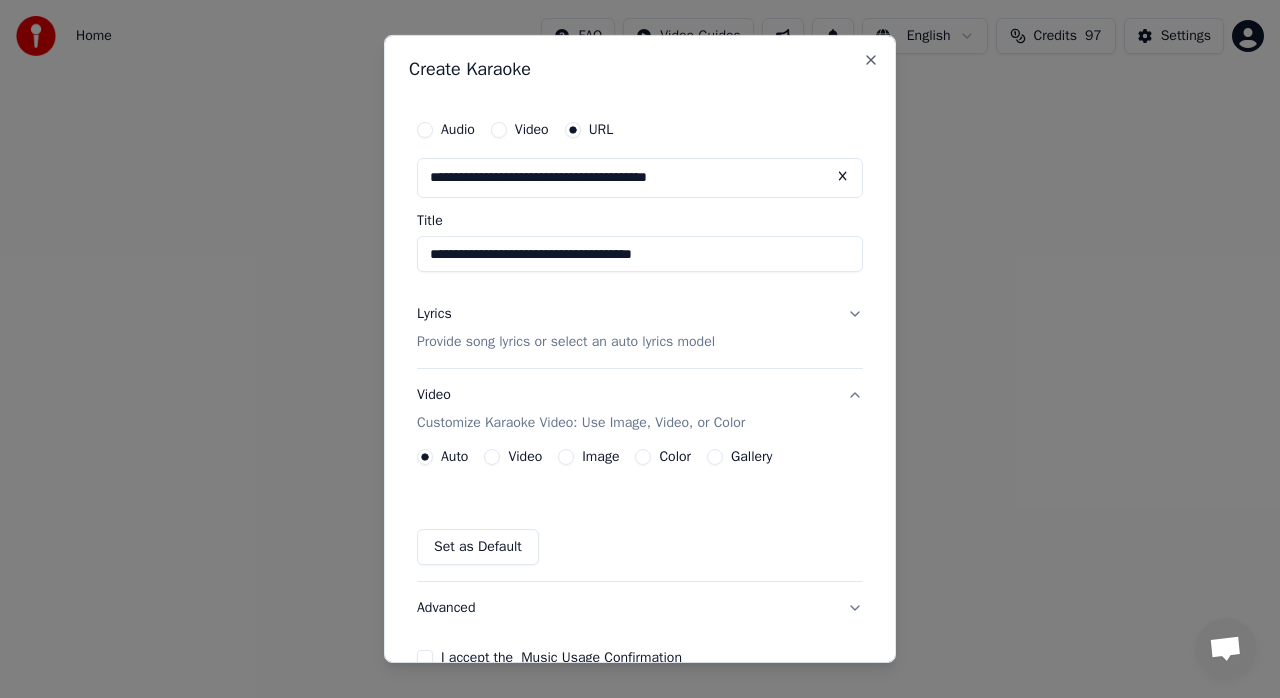 click on "Provide song lyrics or select an auto lyrics model" at bounding box center (566, 342) 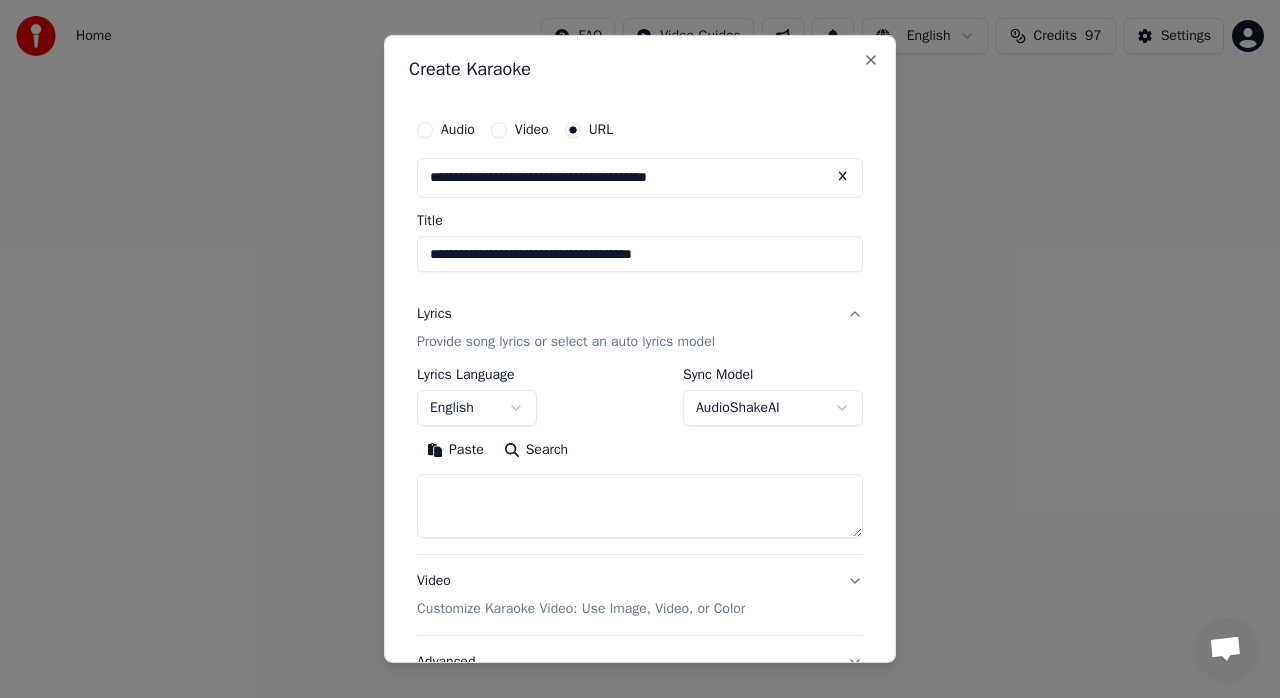 click on "Paste" at bounding box center (455, 450) 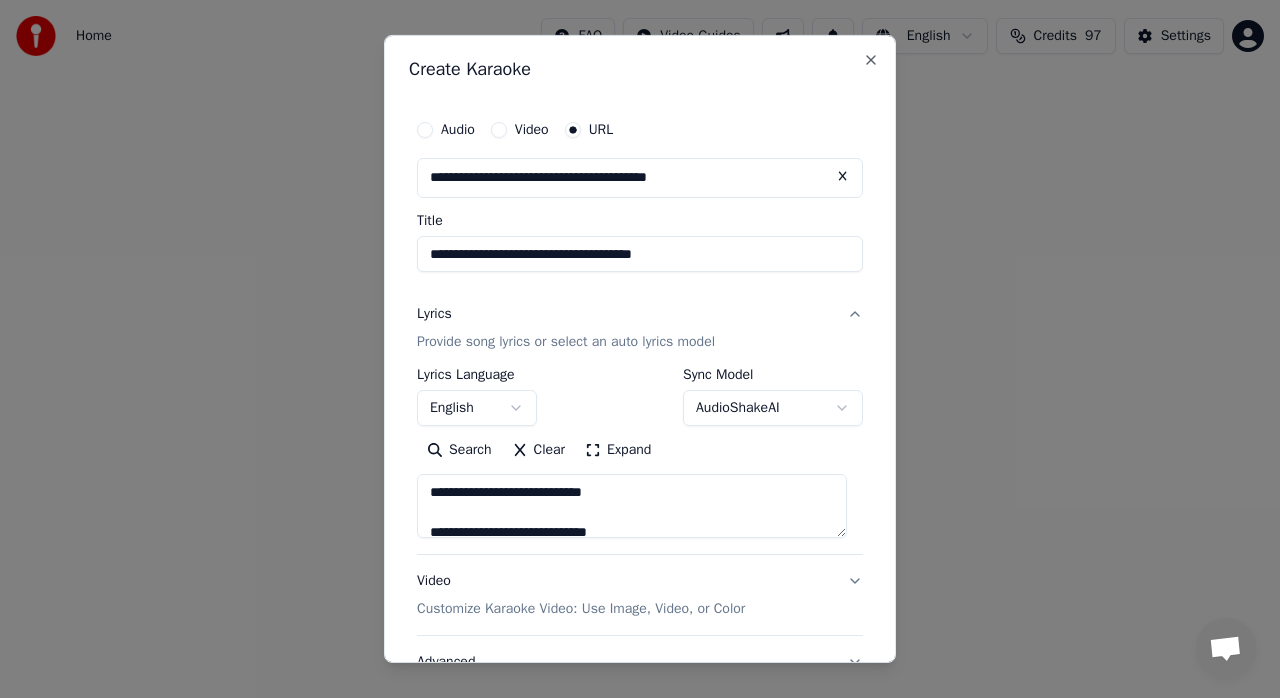 click on "Expand" at bounding box center (618, 450) 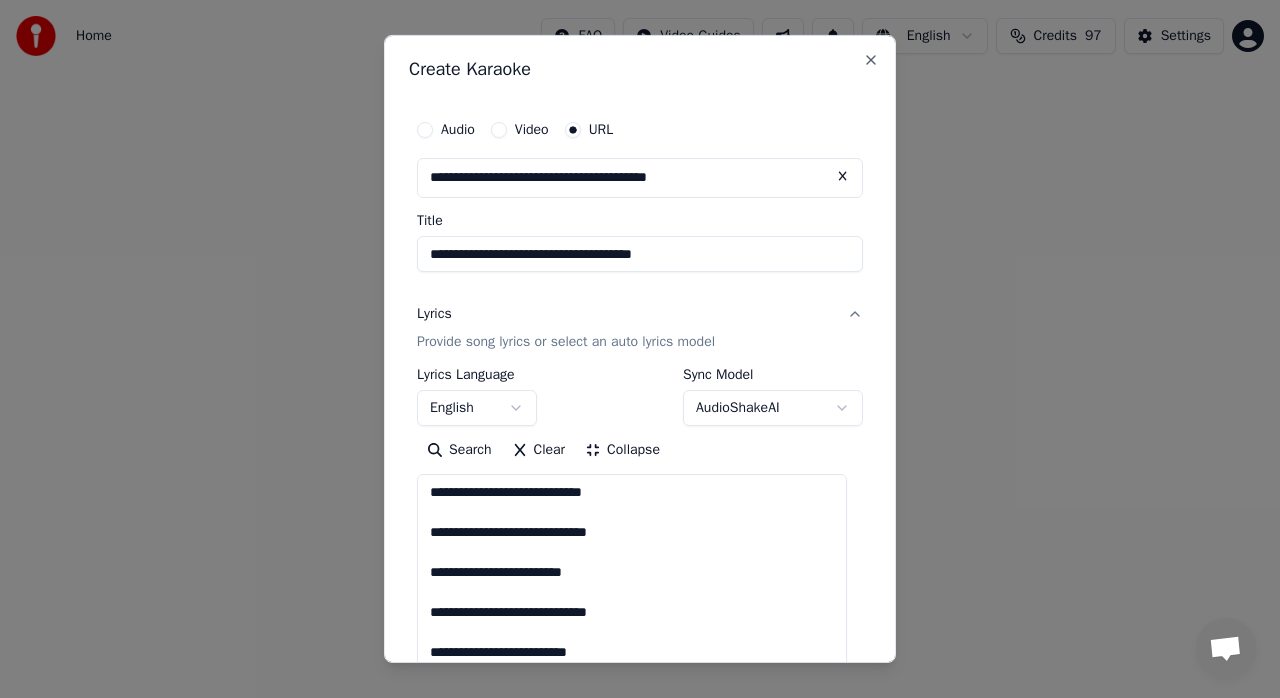 scroll, scrollTop: 1, scrollLeft: 0, axis: vertical 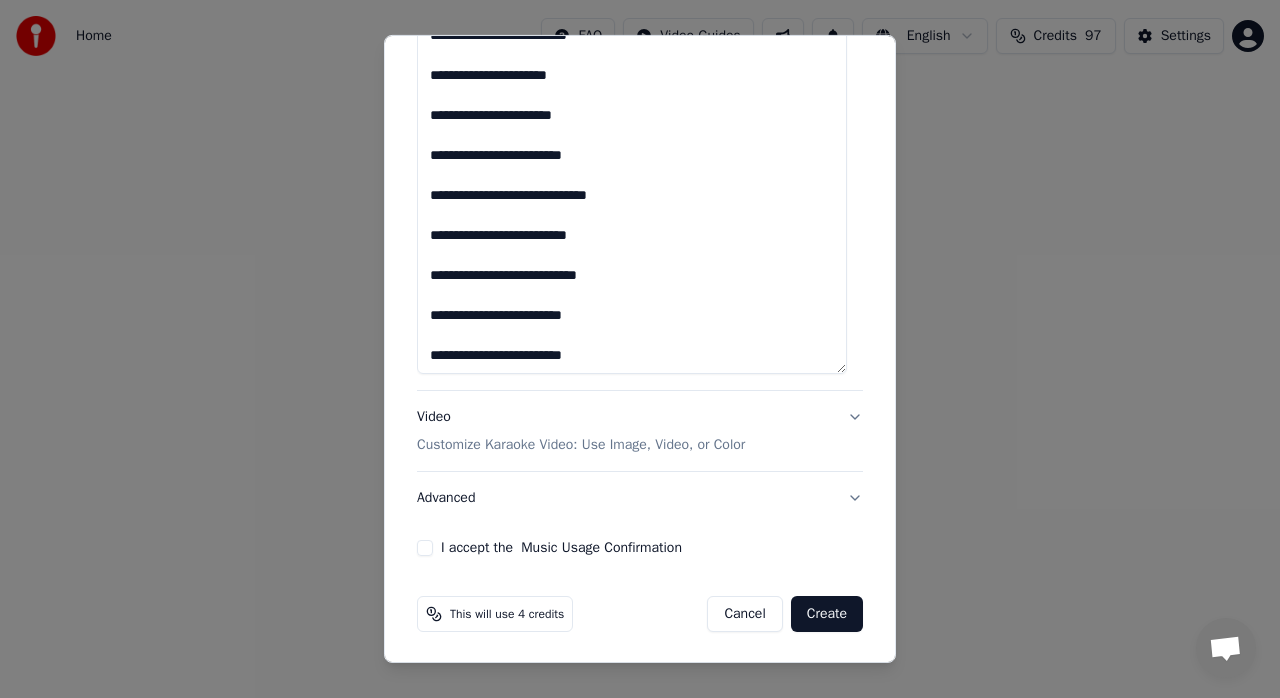 click on "I accept the   Music Usage Confirmation" at bounding box center (640, 548) 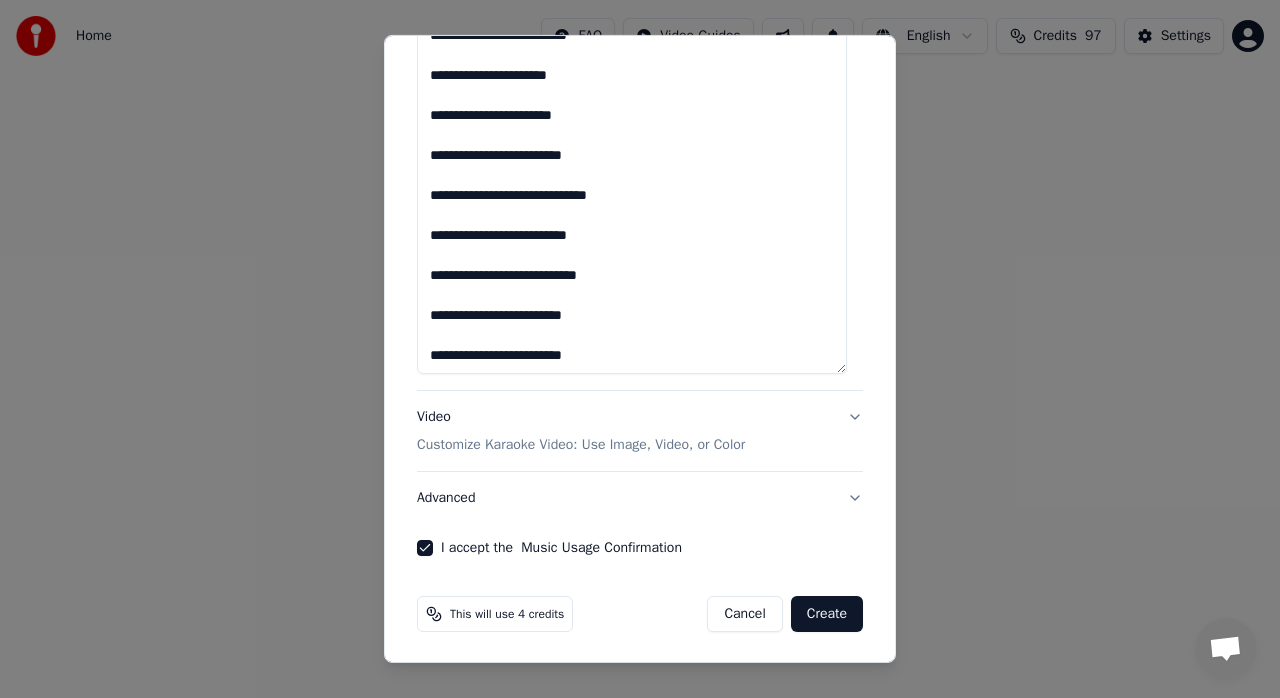 click on "Create" at bounding box center (827, 614) 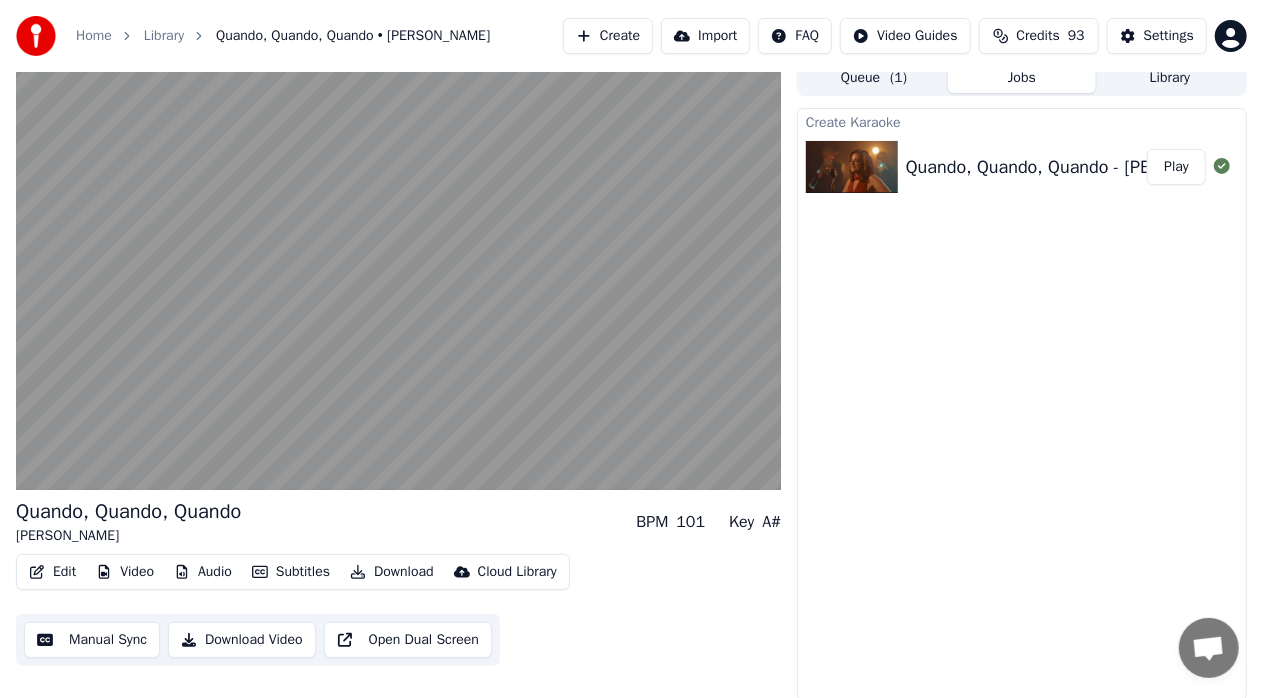 scroll, scrollTop: 15, scrollLeft: 0, axis: vertical 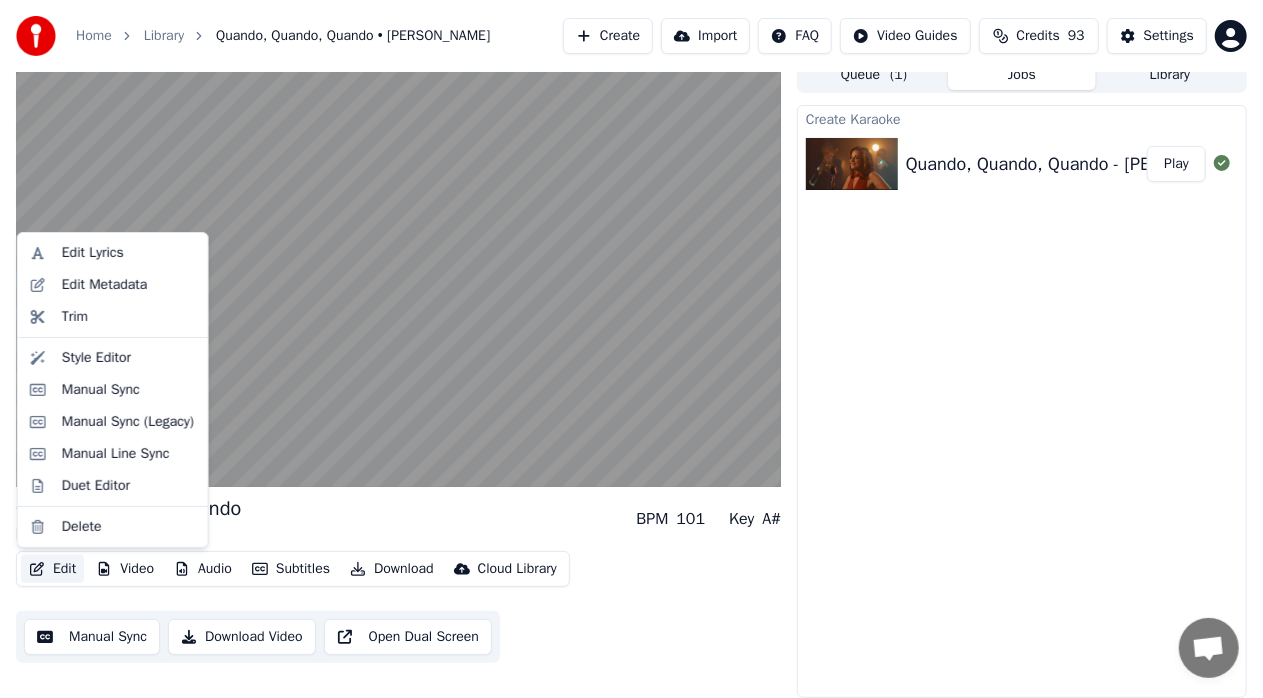 click on "Edit" at bounding box center [52, 569] 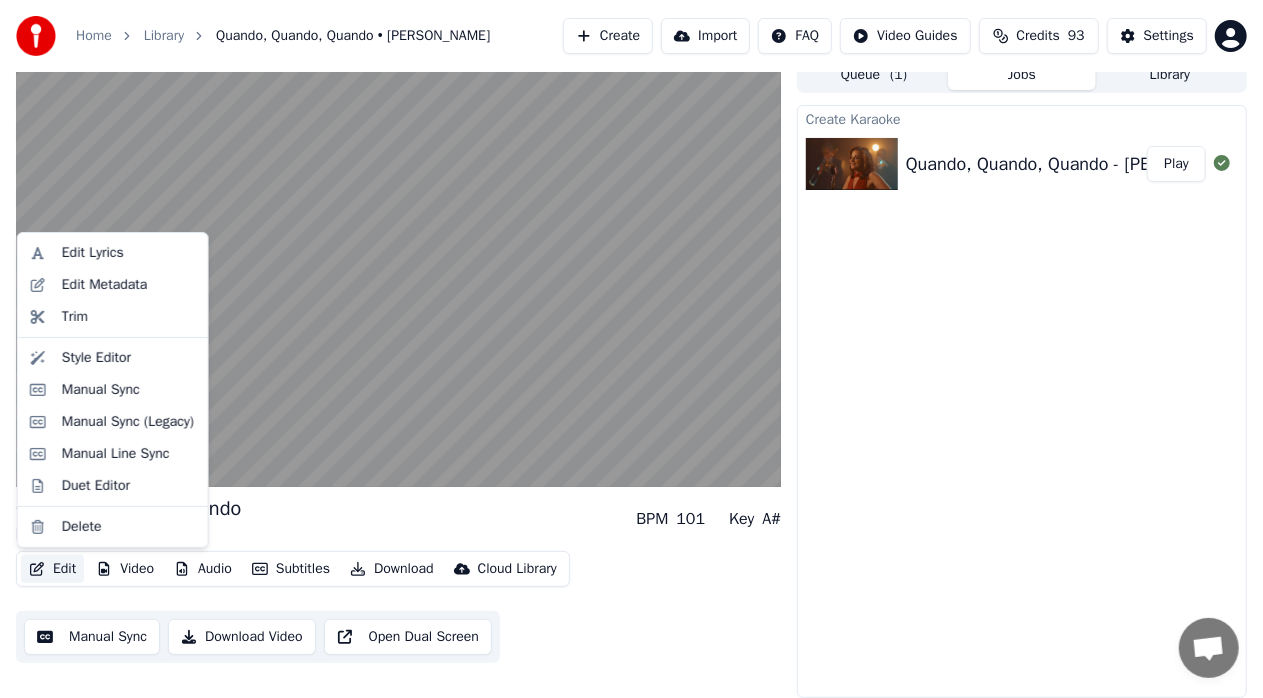 click on "Edit" at bounding box center [52, 569] 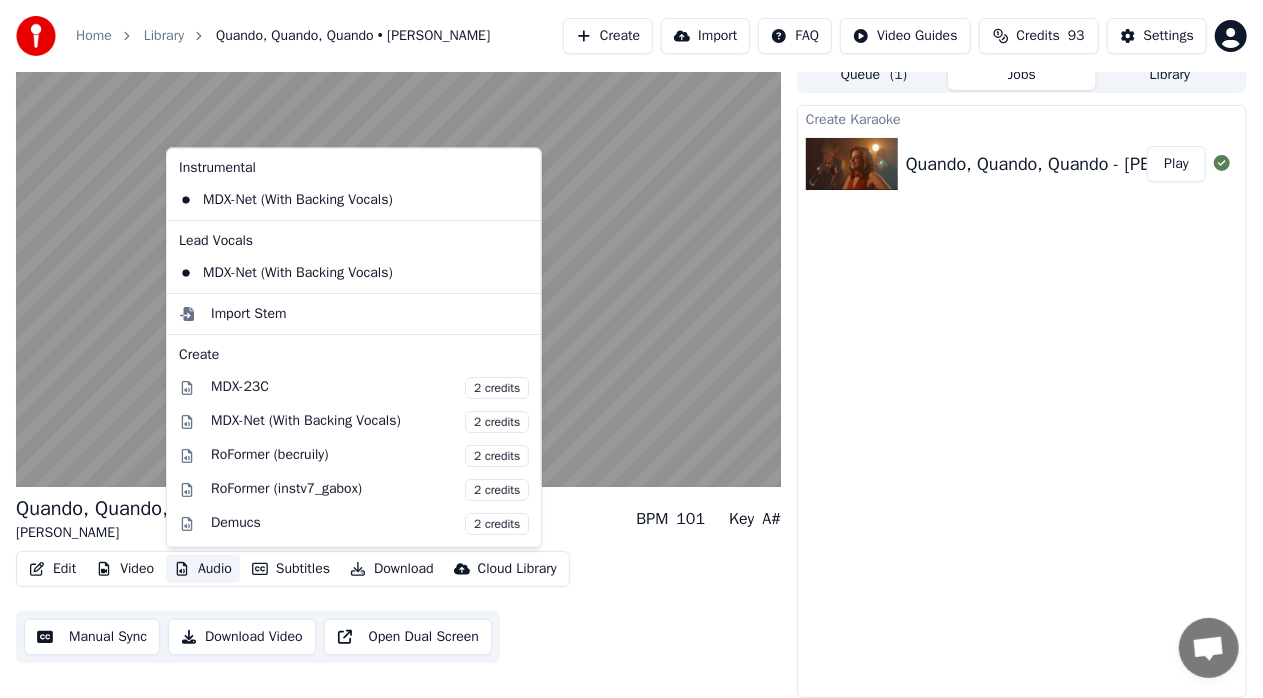 click on "Audio" at bounding box center (203, 569) 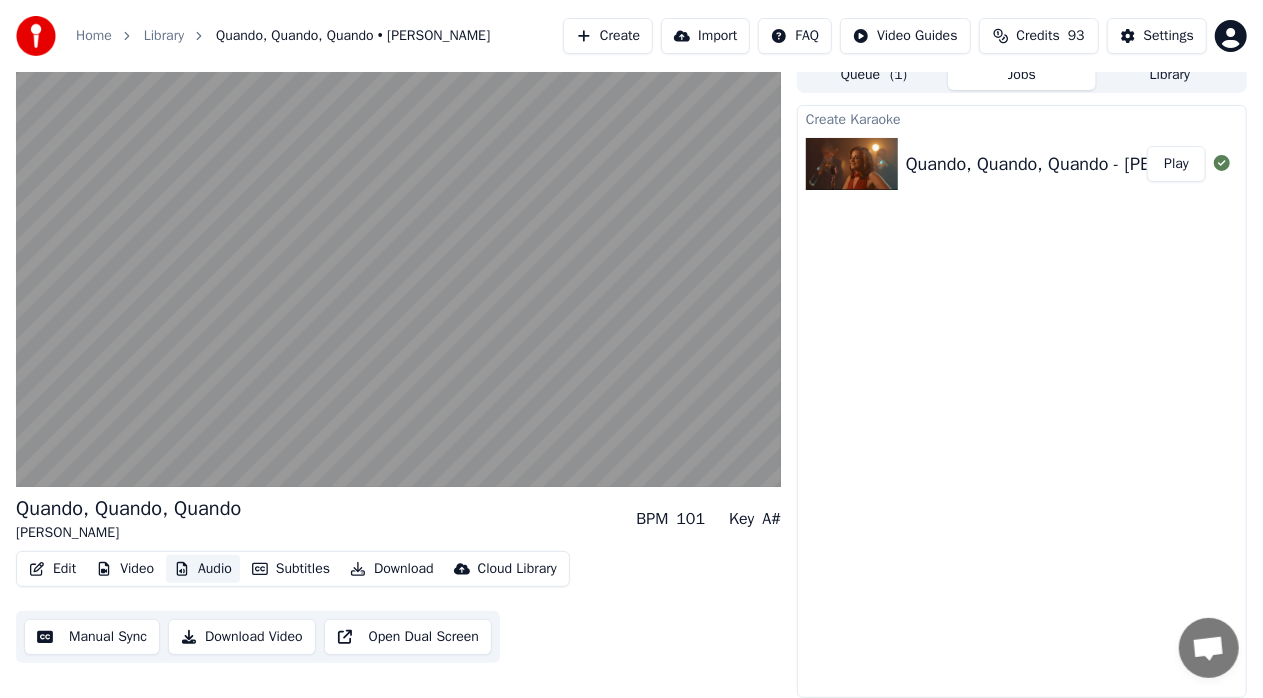click on "Audio" at bounding box center [203, 569] 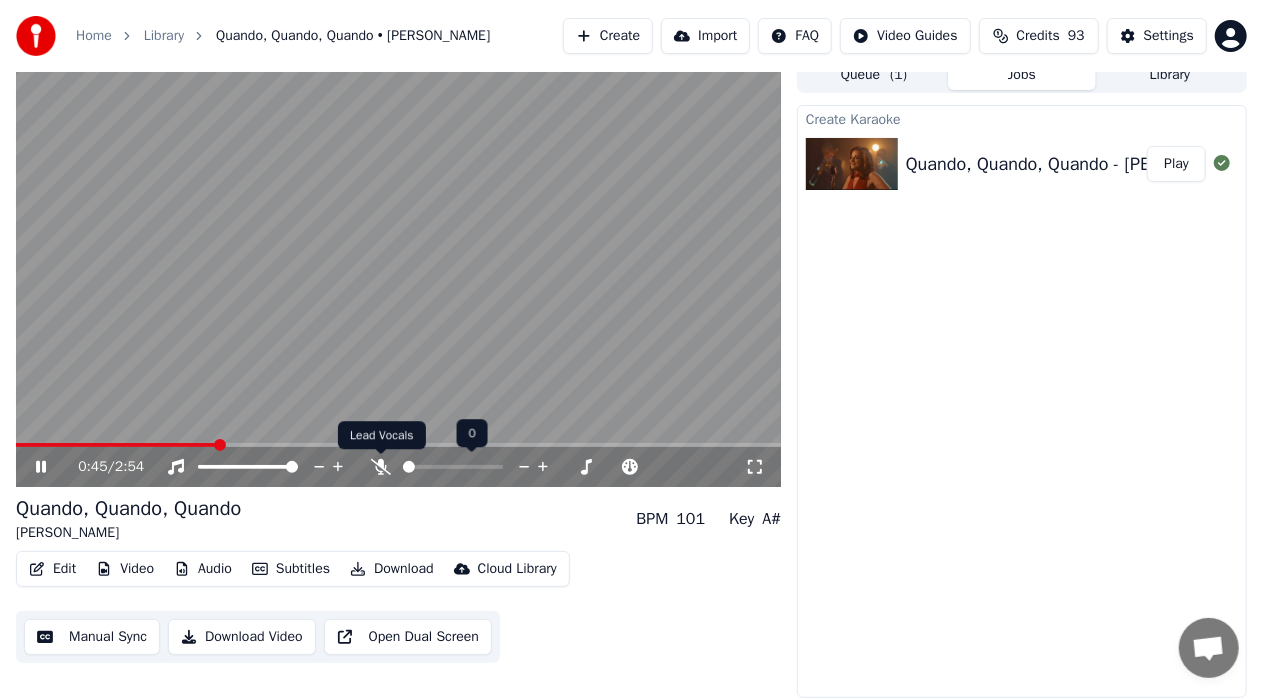 click 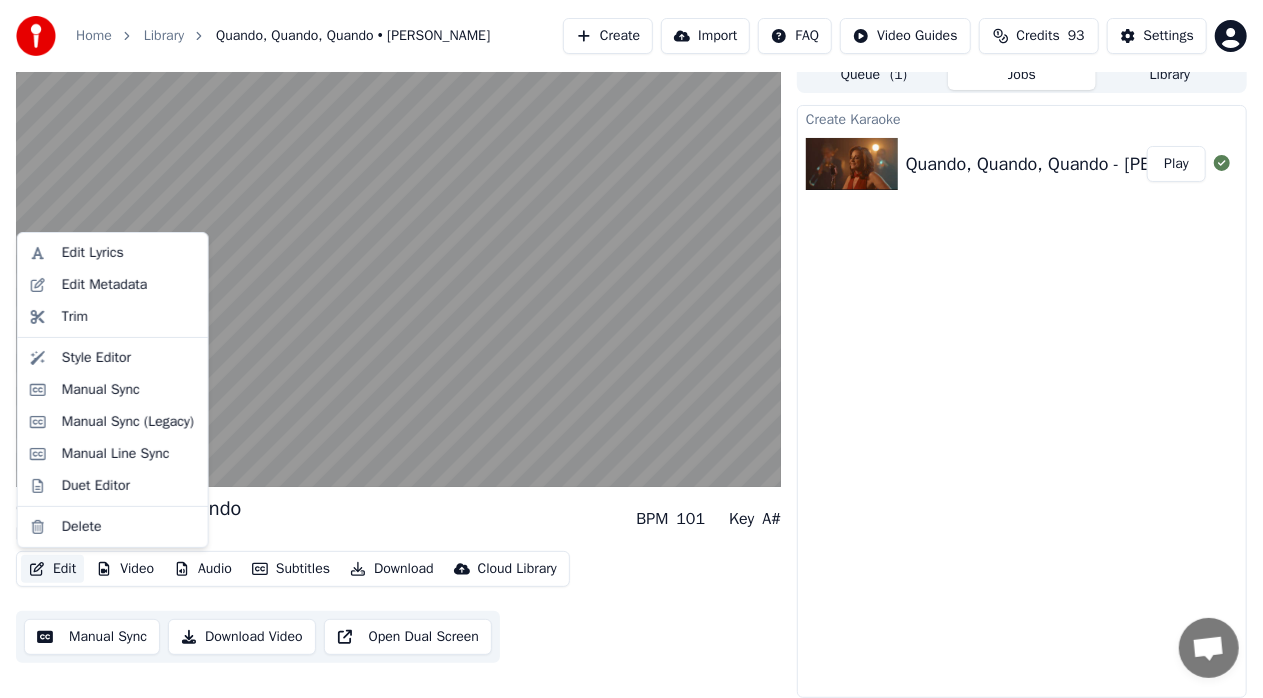 click on "Edit" at bounding box center (52, 569) 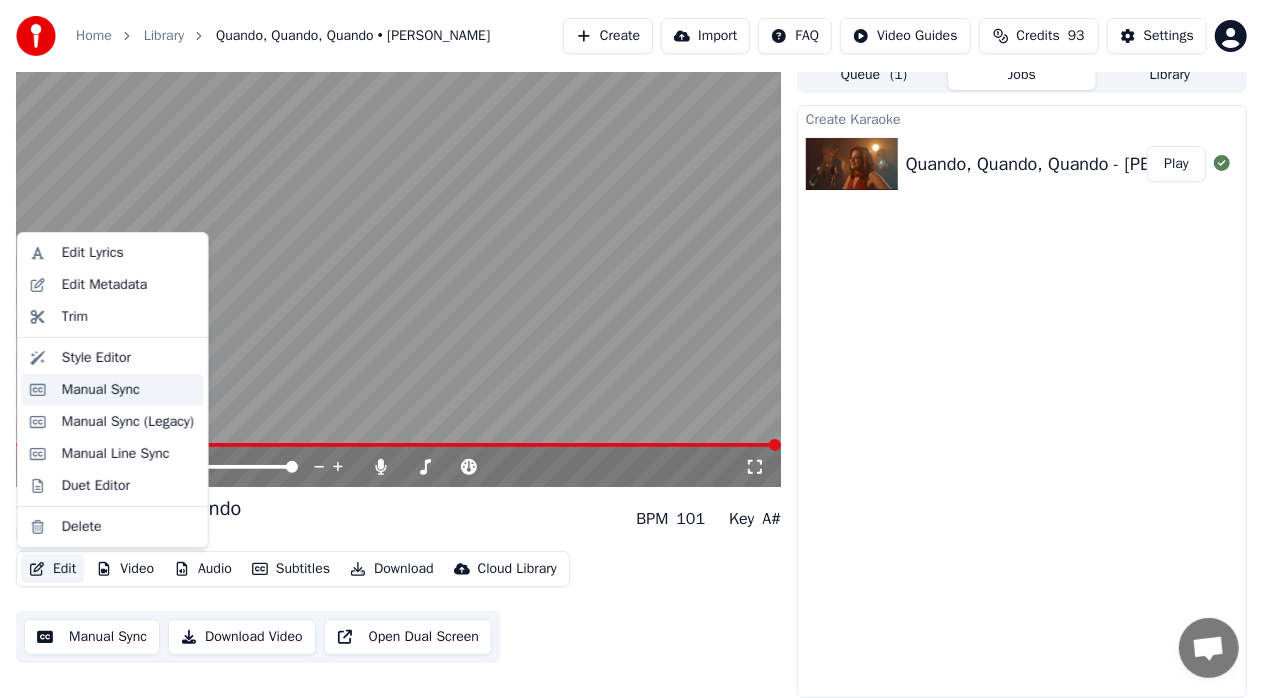 click on "Manual Sync" at bounding box center [101, 390] 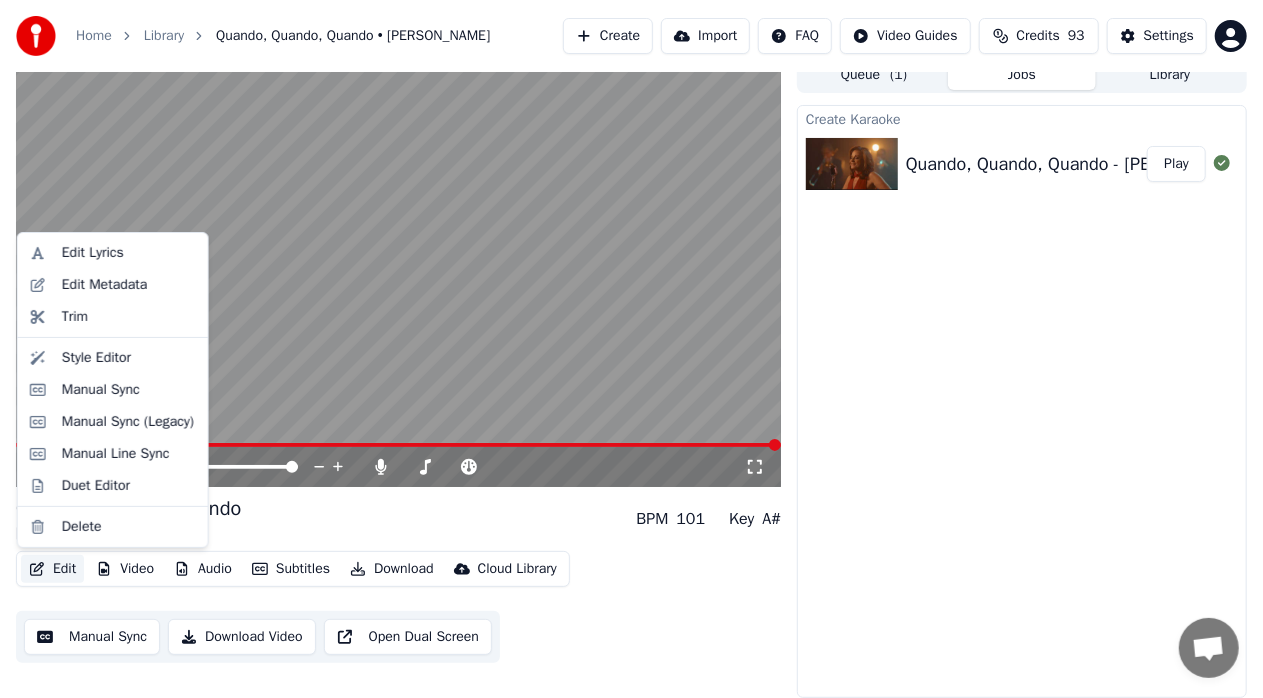 scroll, scrollTop: 0, scrollLeft: 0, axis: both 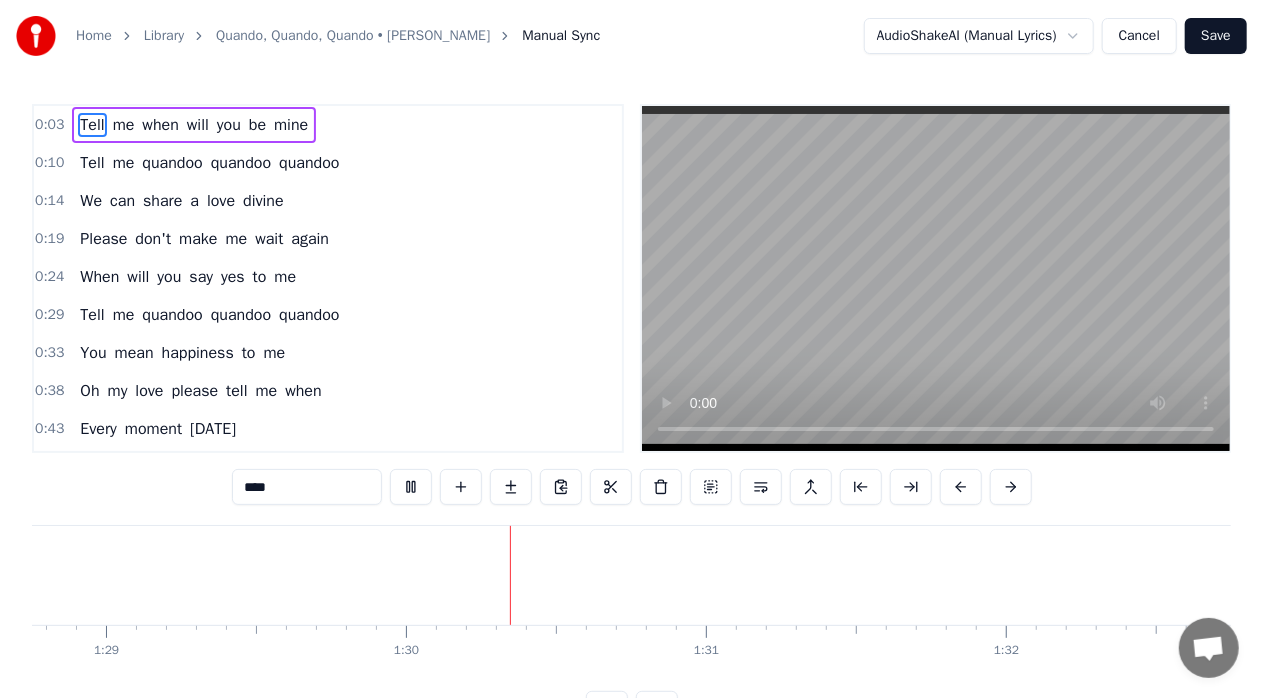 type 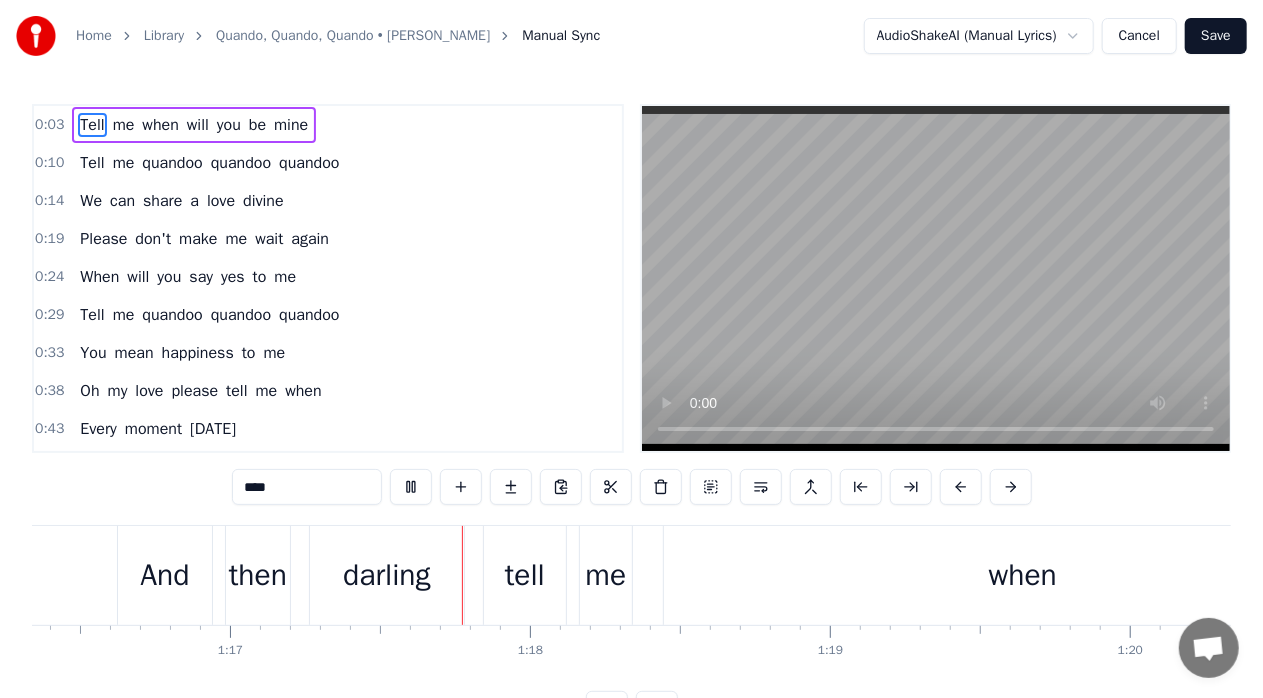 scroll, scrollTop: 0, scrollLeft: 23082, axis: horizontal 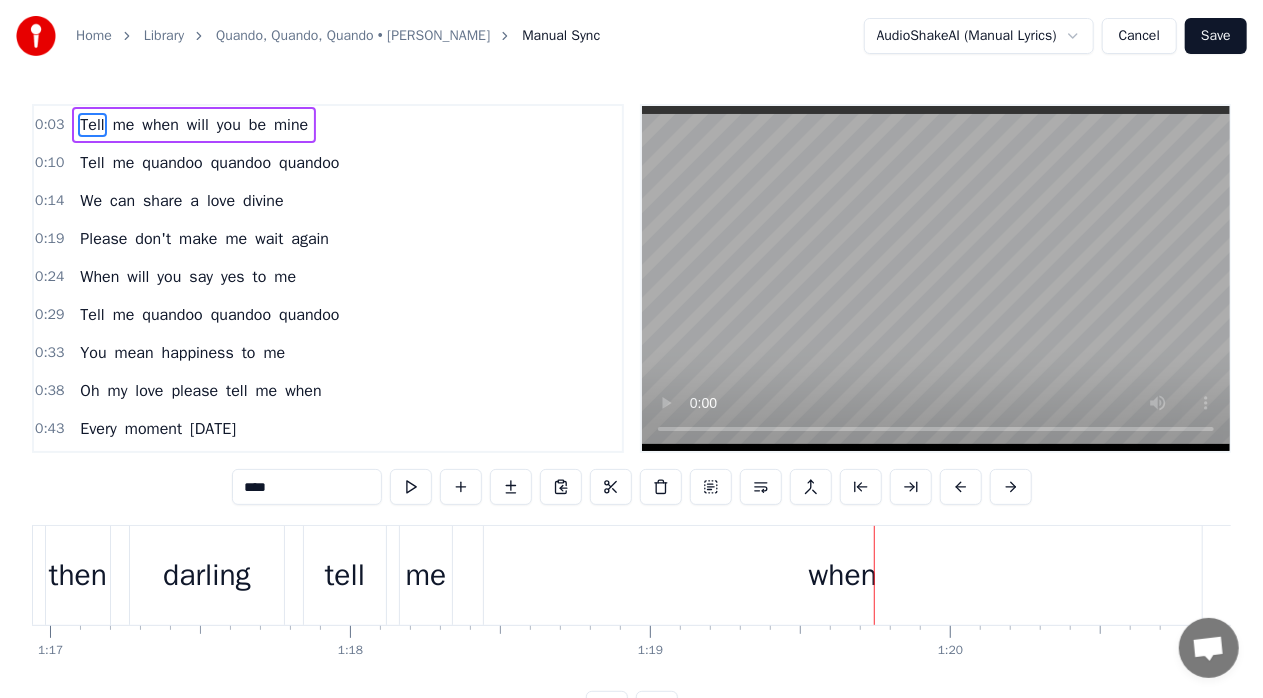 click on "when" at bounding box center (843, 575) 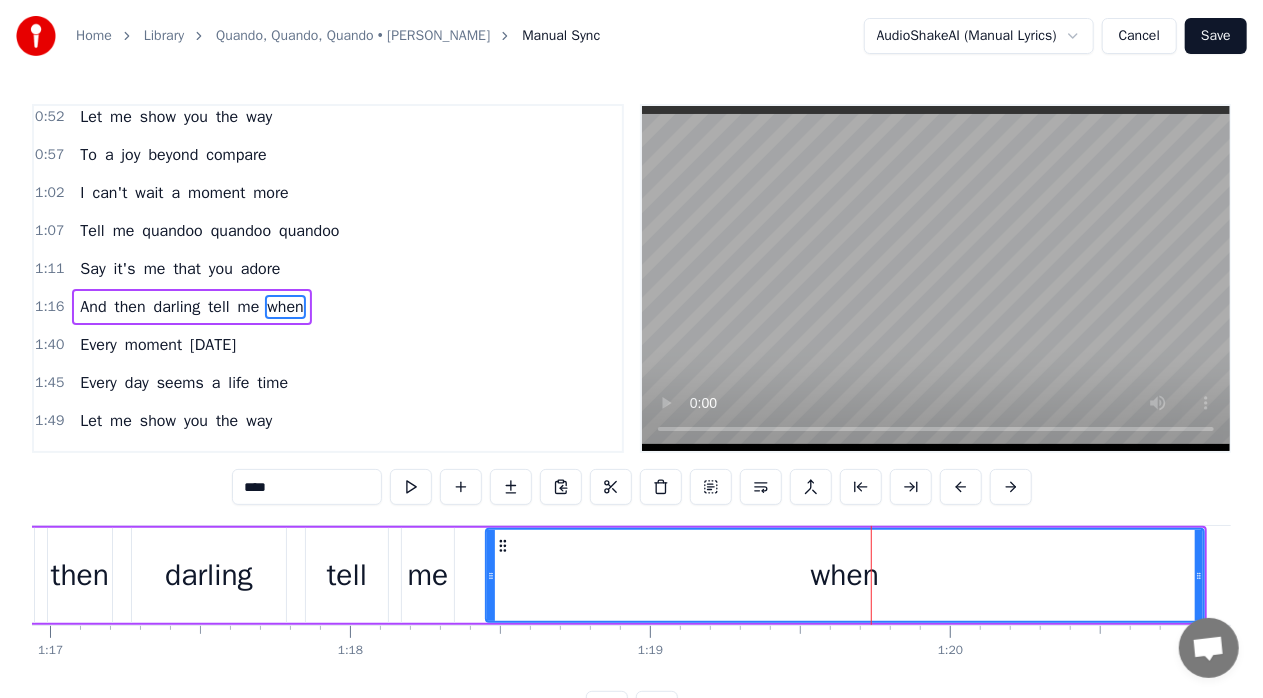 scroll, scrollTop: 406, scrollLeft: 0, axis: vertical 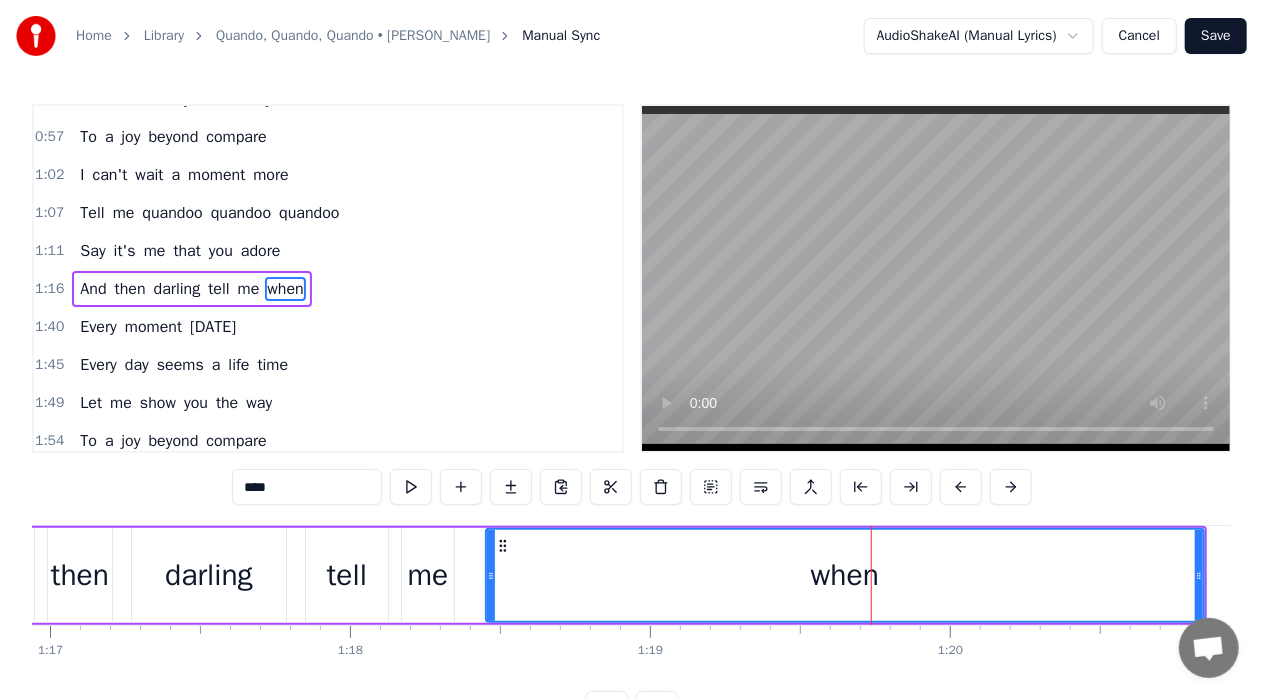 drag, startPoint x: 870, startPoint y: 580, endPoint x: 881, endPoint y: 580, distance: 11 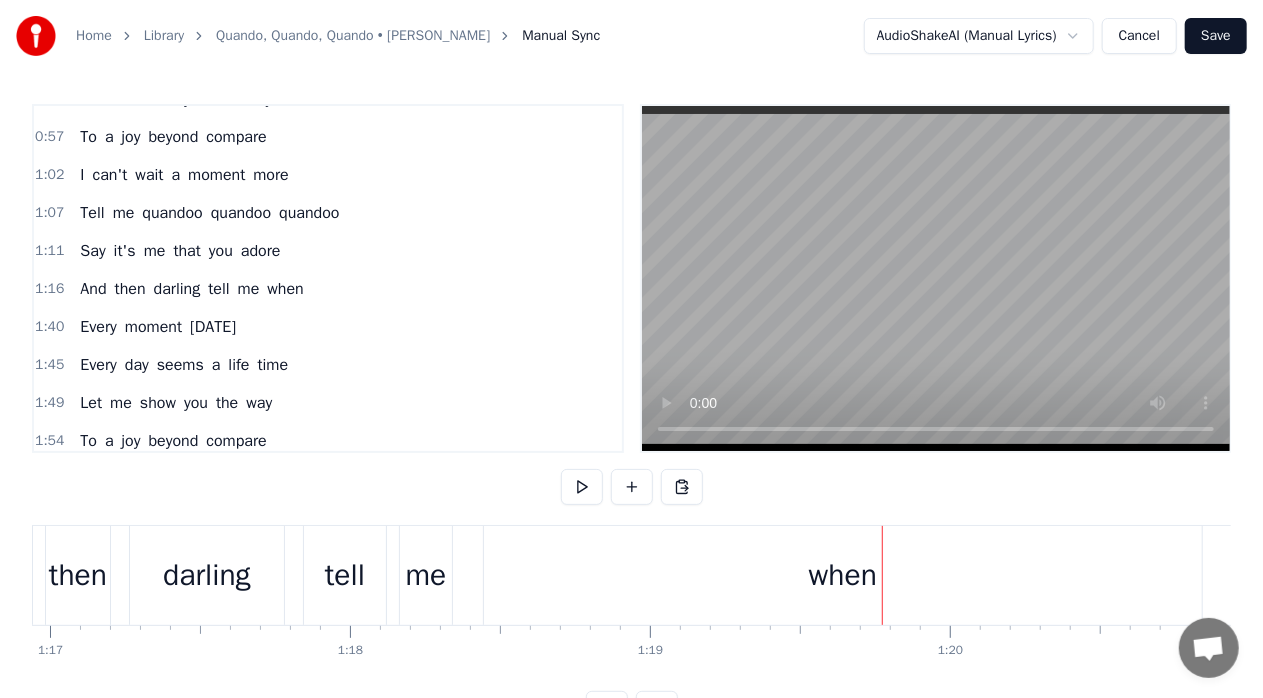 click on "when" at bounding box center (843, 575) 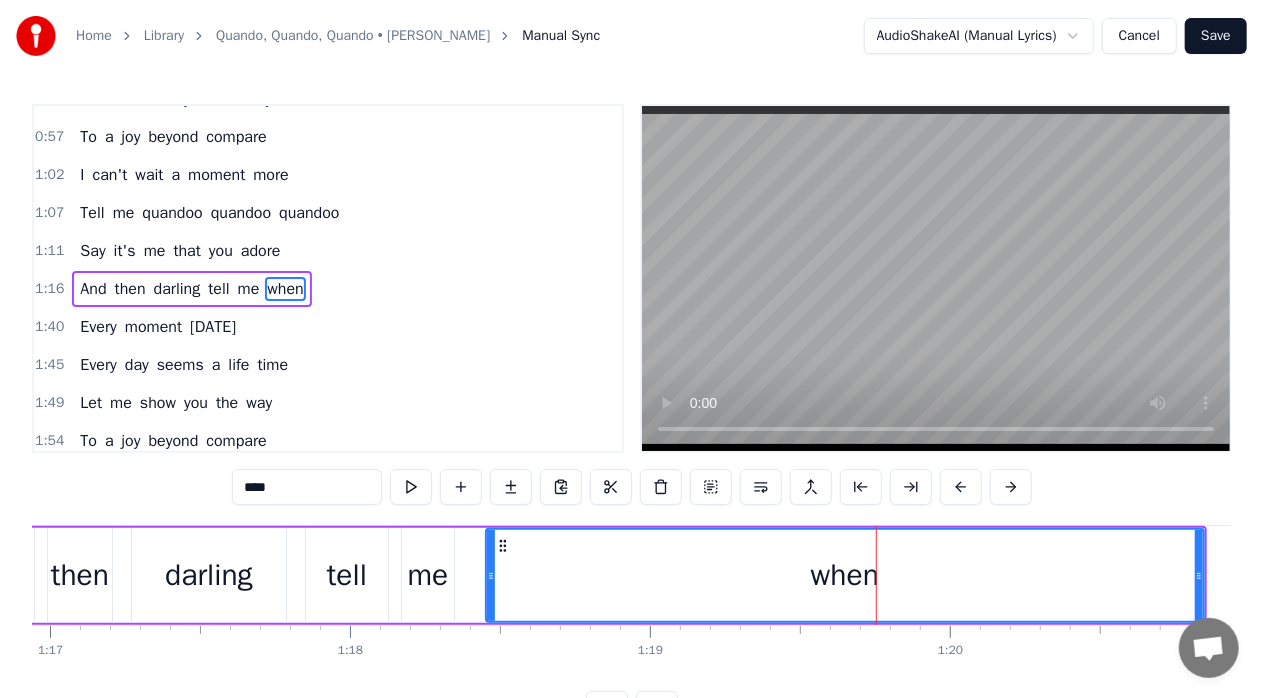 click on "****" at bounding box center [307, 487] 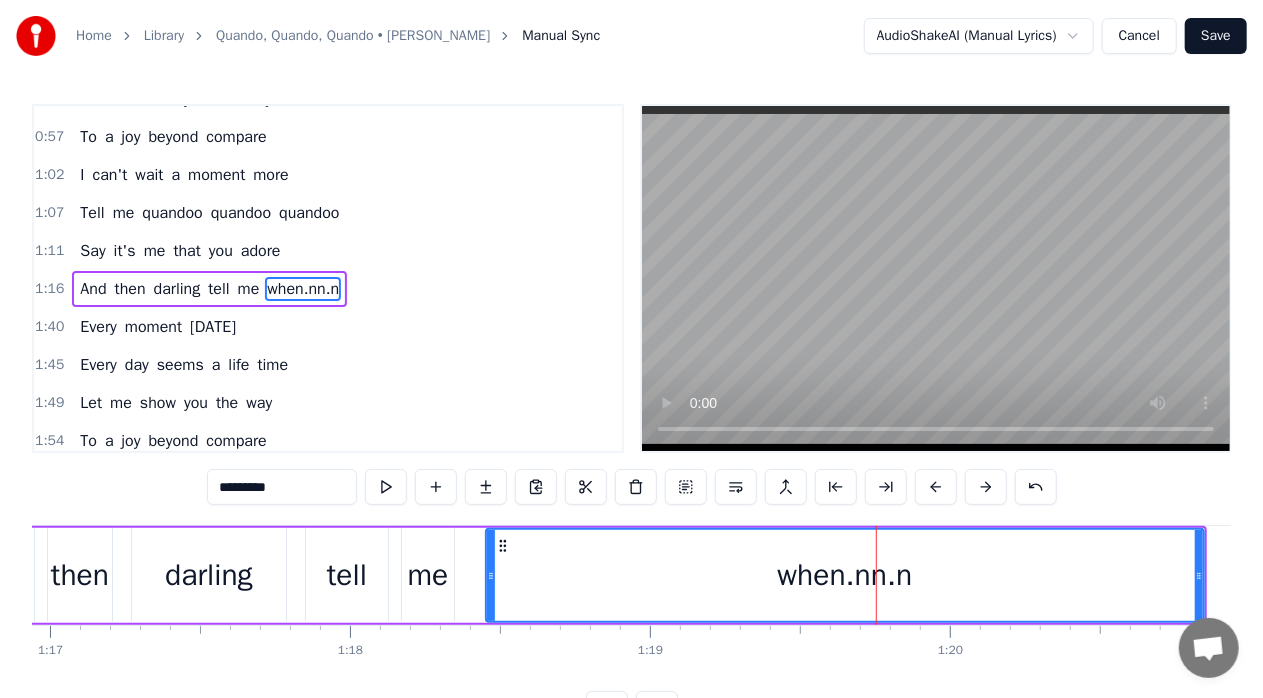 click on "*********" at bounding box center (282, 487) 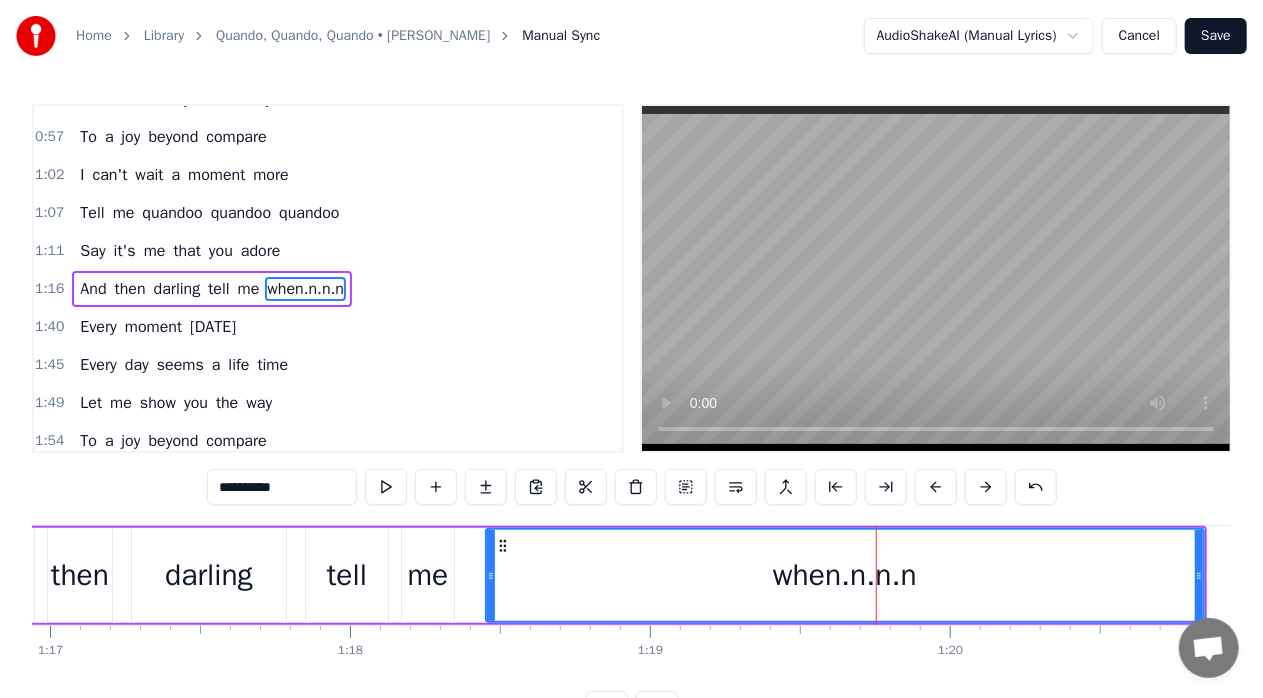 click on "**********" at bounding box center [282, 487] 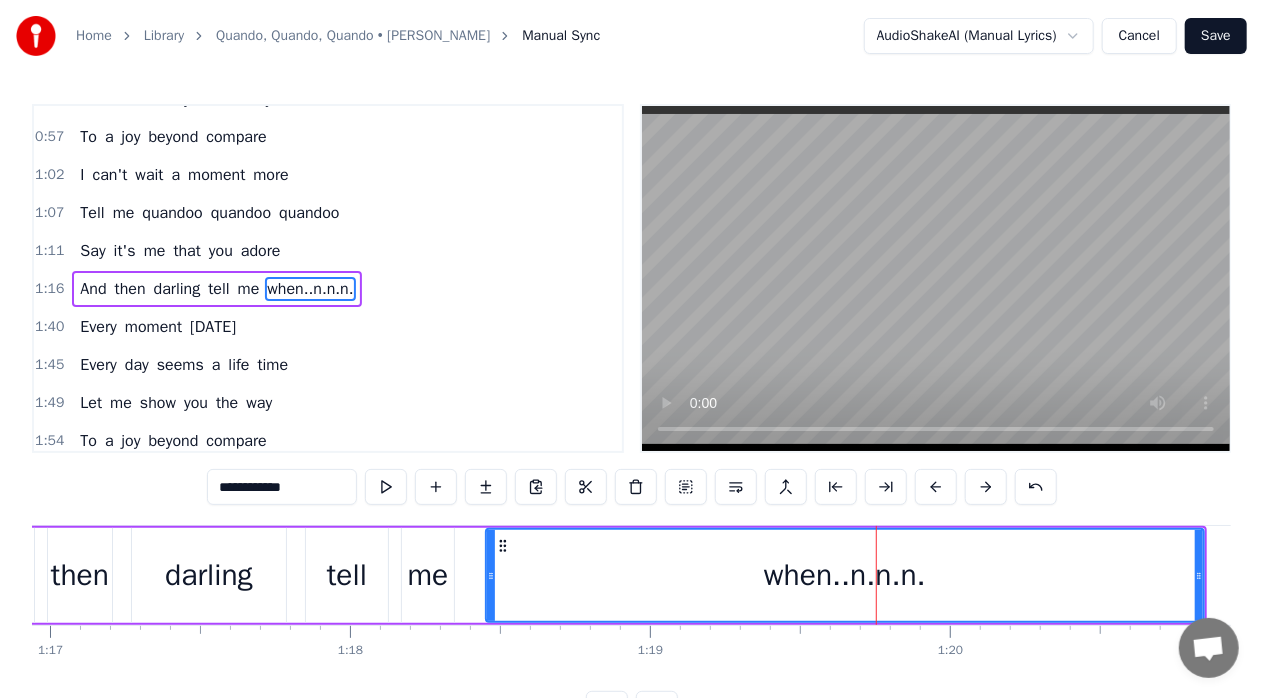 click on "**********" at bounding box center [282, 487] 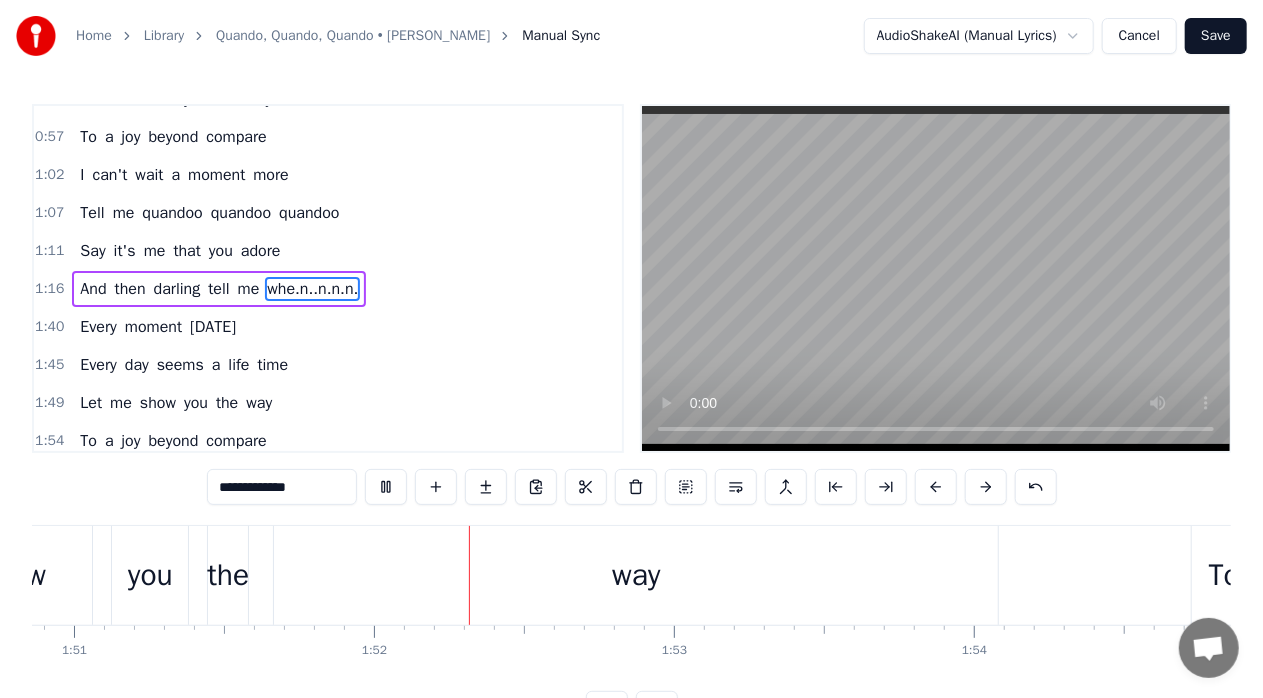 scroll, scrollTop: 0, scrollLeft: 33438, axis: horizontal 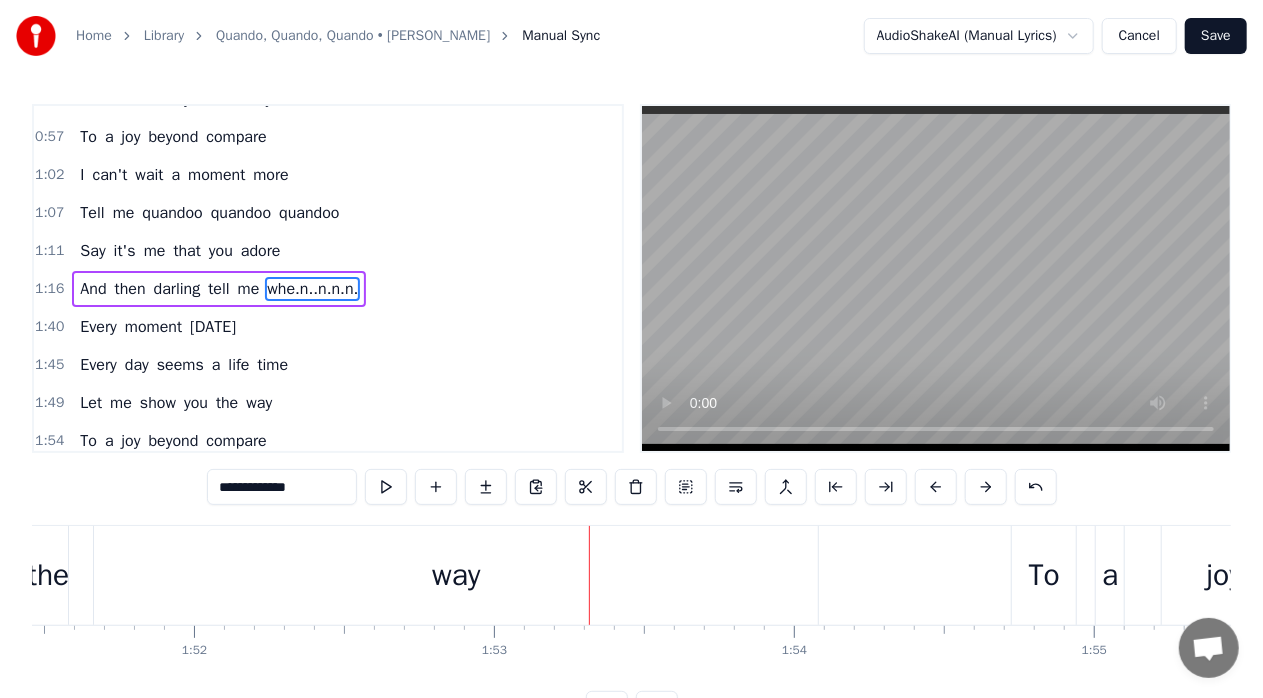click on "way" at bounding box center (456, 575) 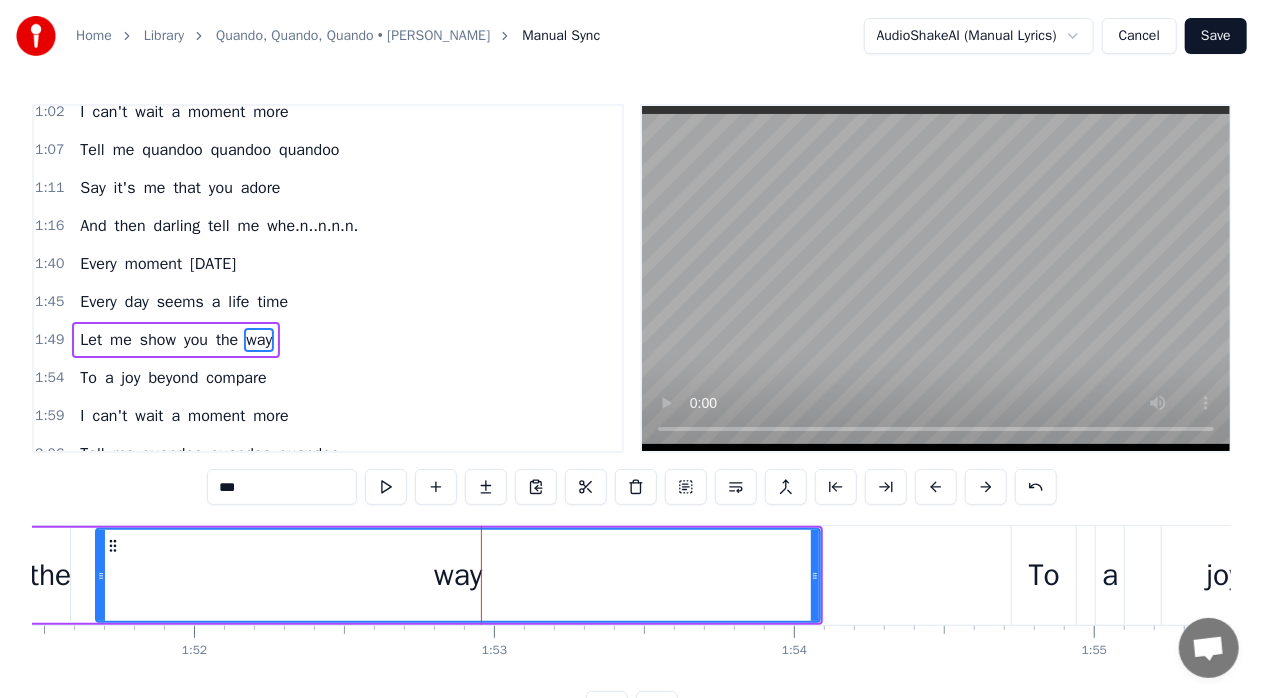 scroll, scrollTop: 518, scrollLeft: 0, axis: vertical 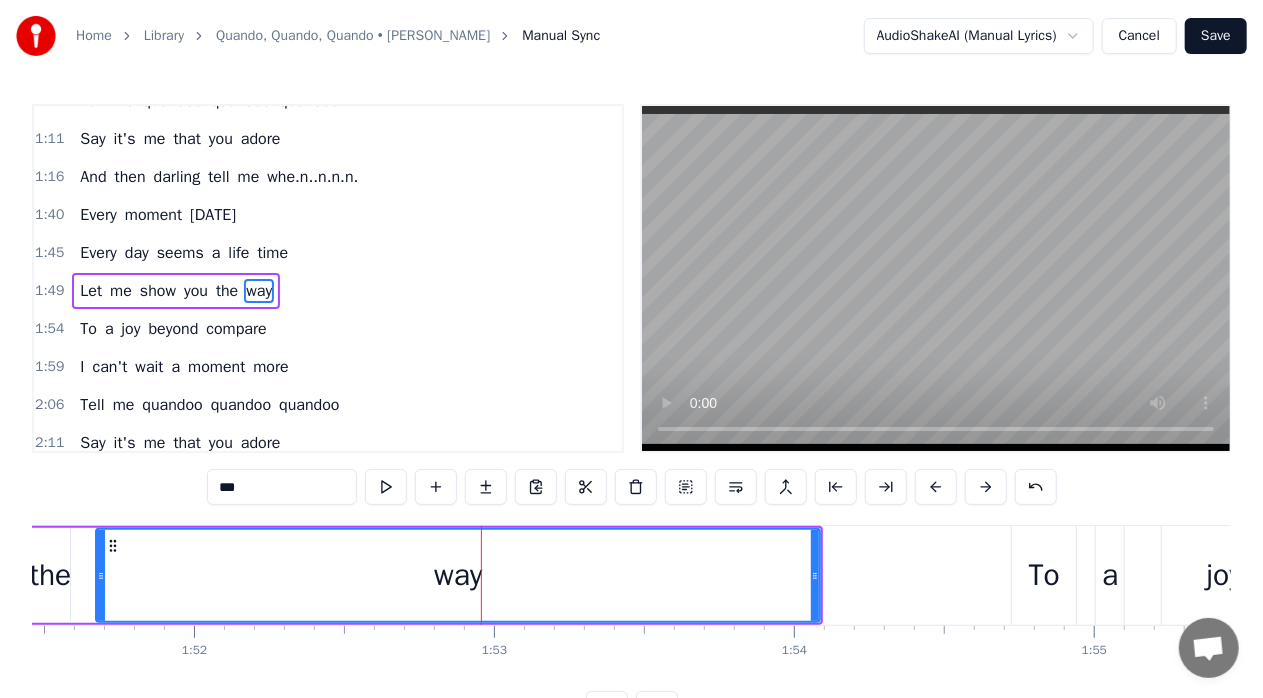click on "***" at bounding box center [282, 487] 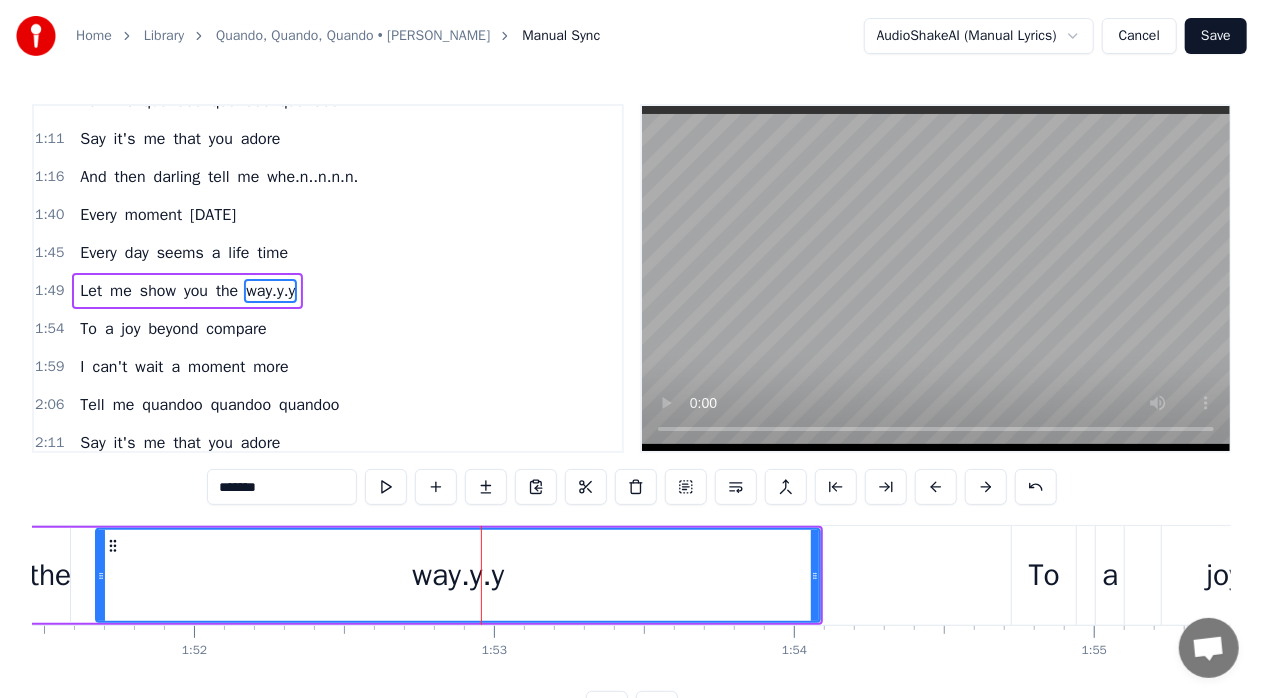 click on "*******" at bounding box center [282, 487] 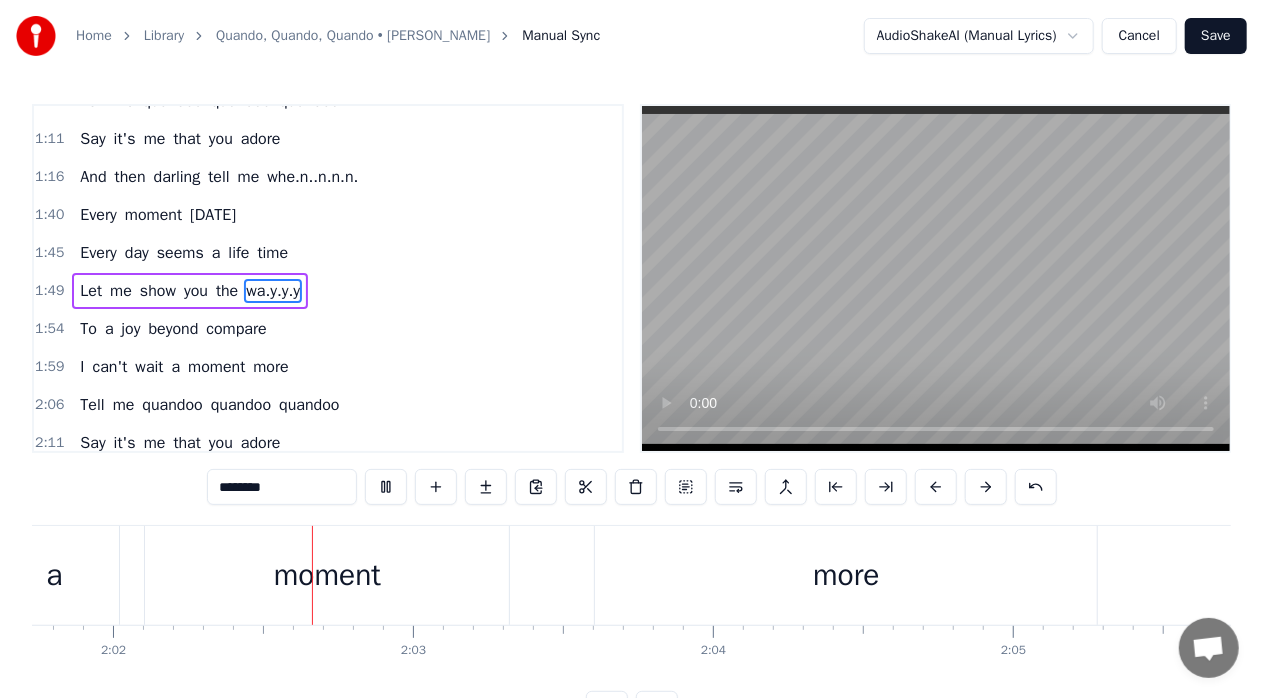 scroll, scrollTop: 0, scrollLeft: 36546, axis: horizontal 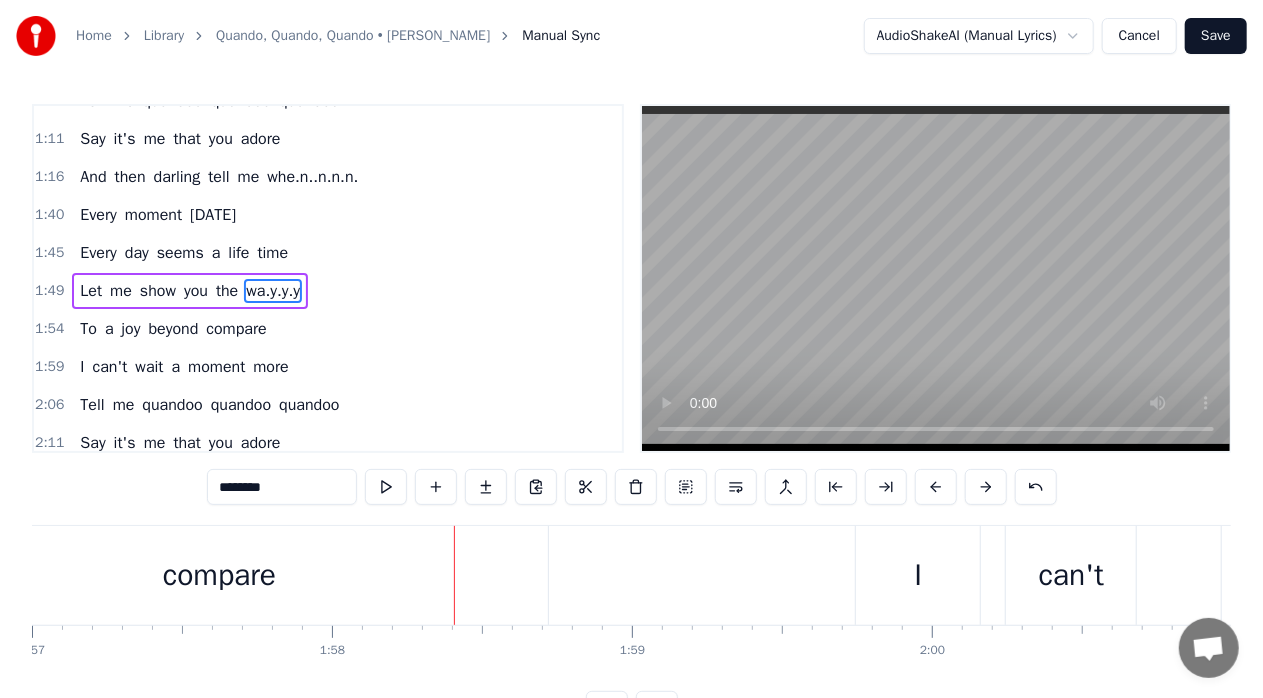 click on "compare" at bounding box center [219, 575] 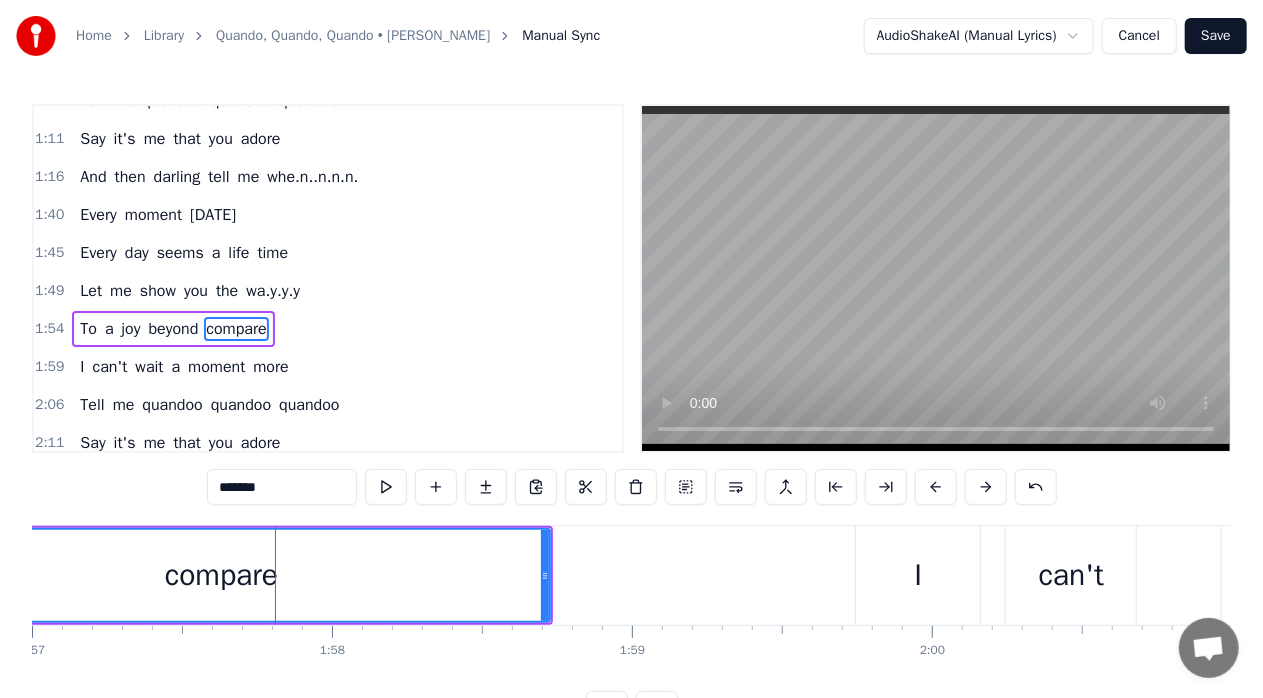 scroll, scrollTop: 555, scrollLeft: 0, axis: vertical 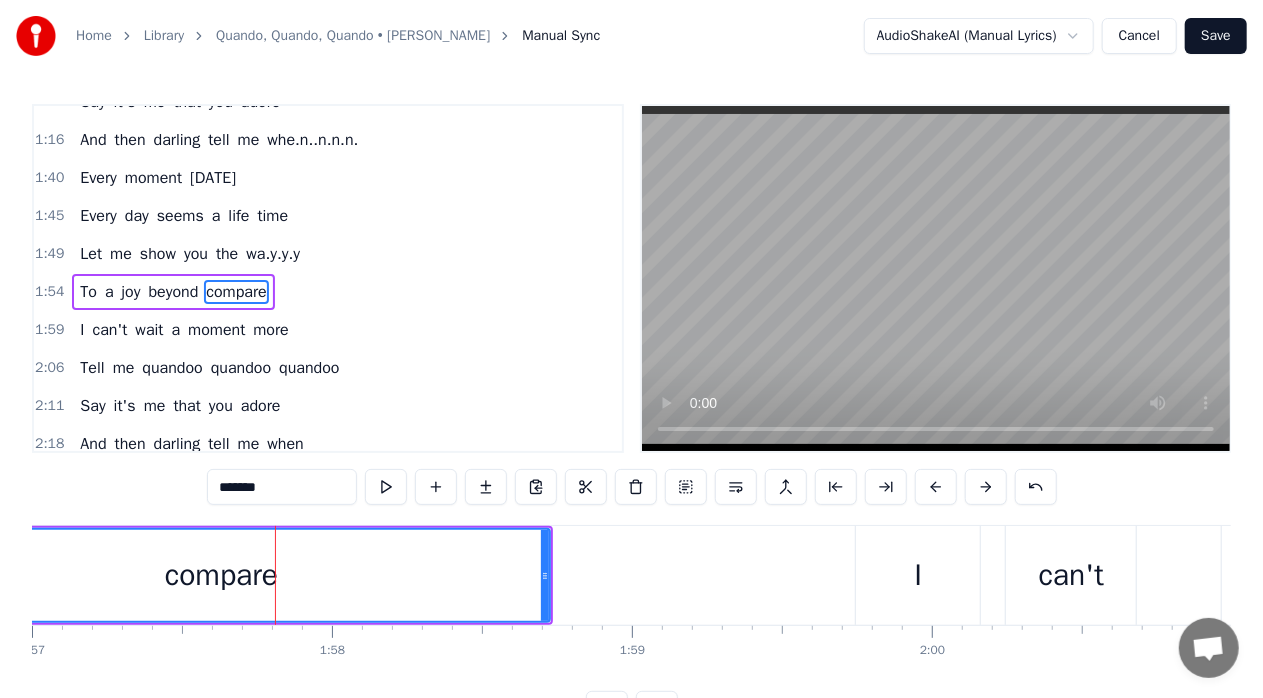 click on "*******" at bounding box center (282, 487) 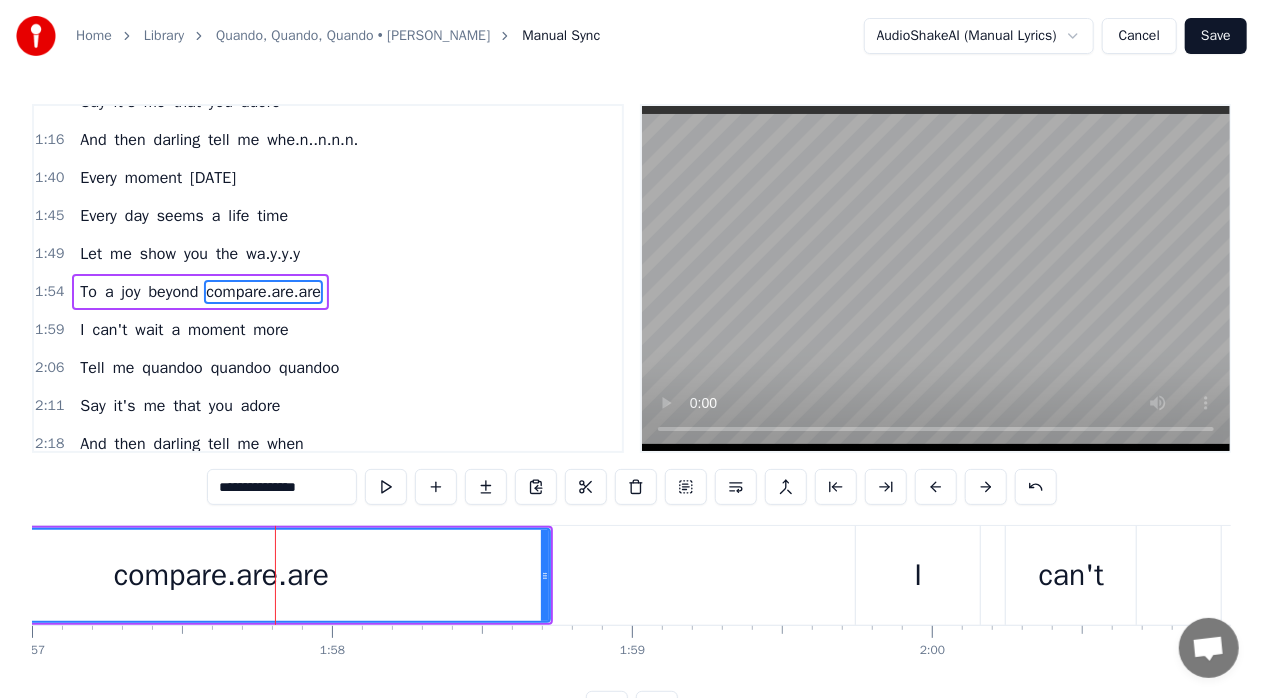 click on "**********" at bounding box center [282, 487] 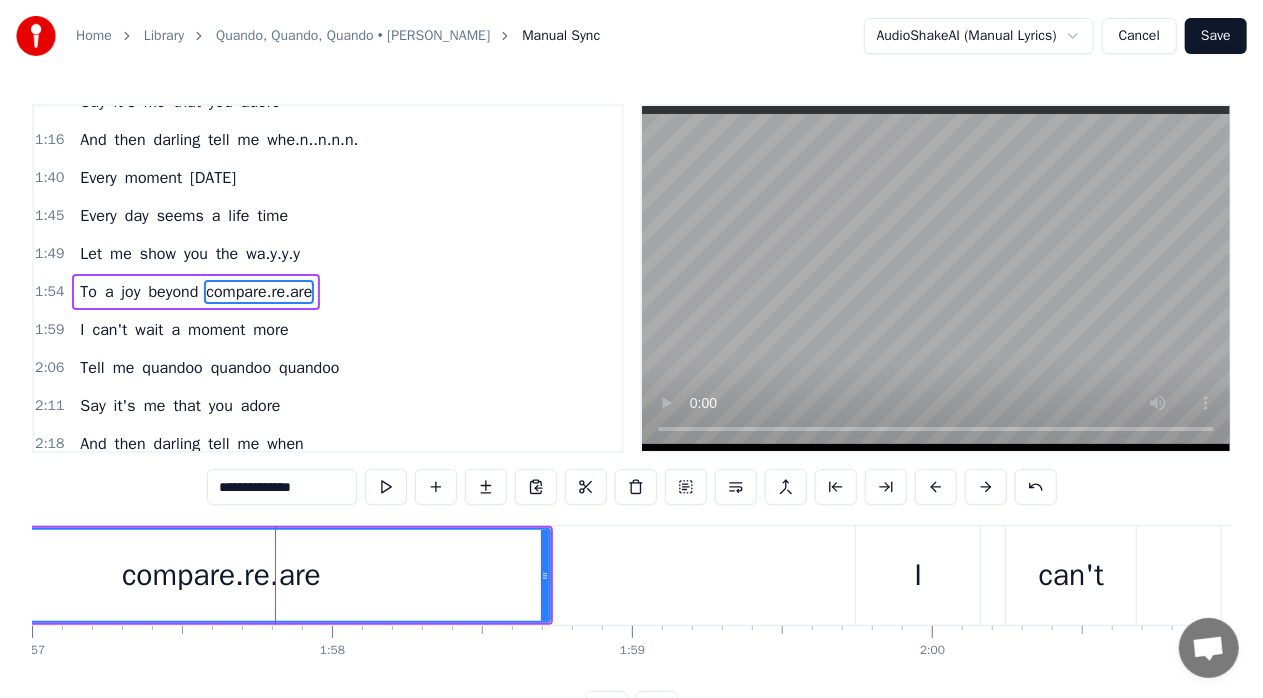 click on "**********" at bounding box center (282, 487) 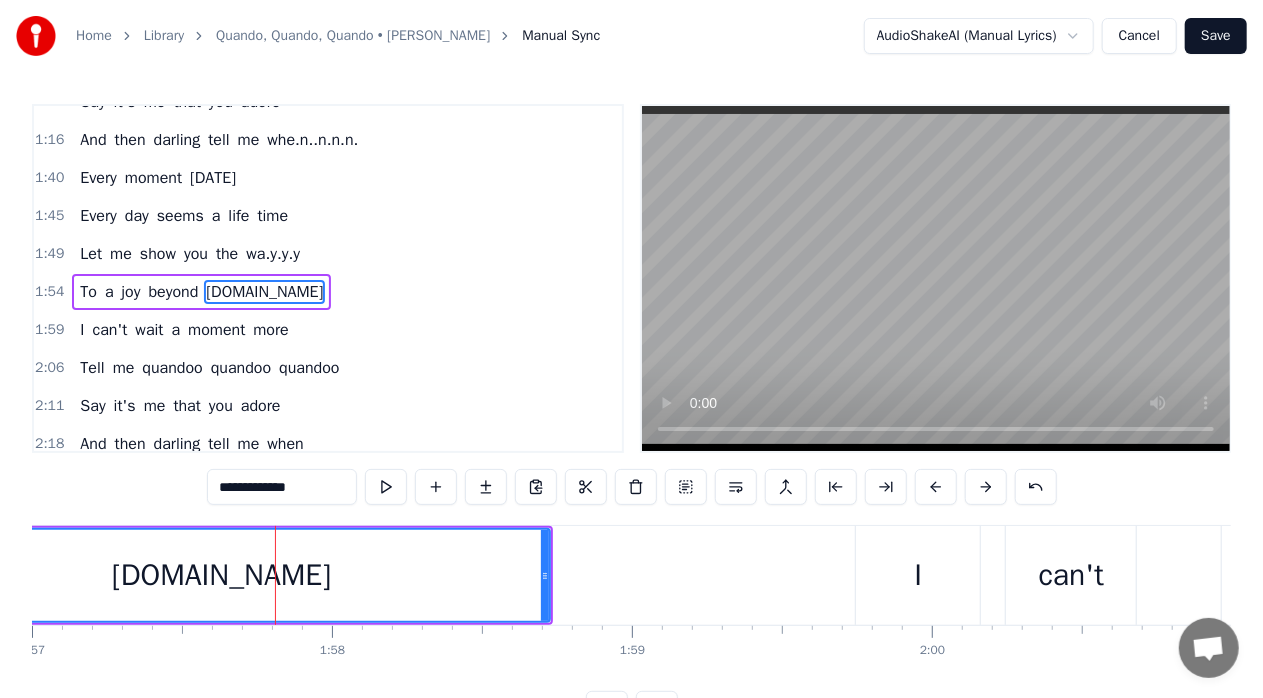 click on "**********" at bounding box center (282, 487) 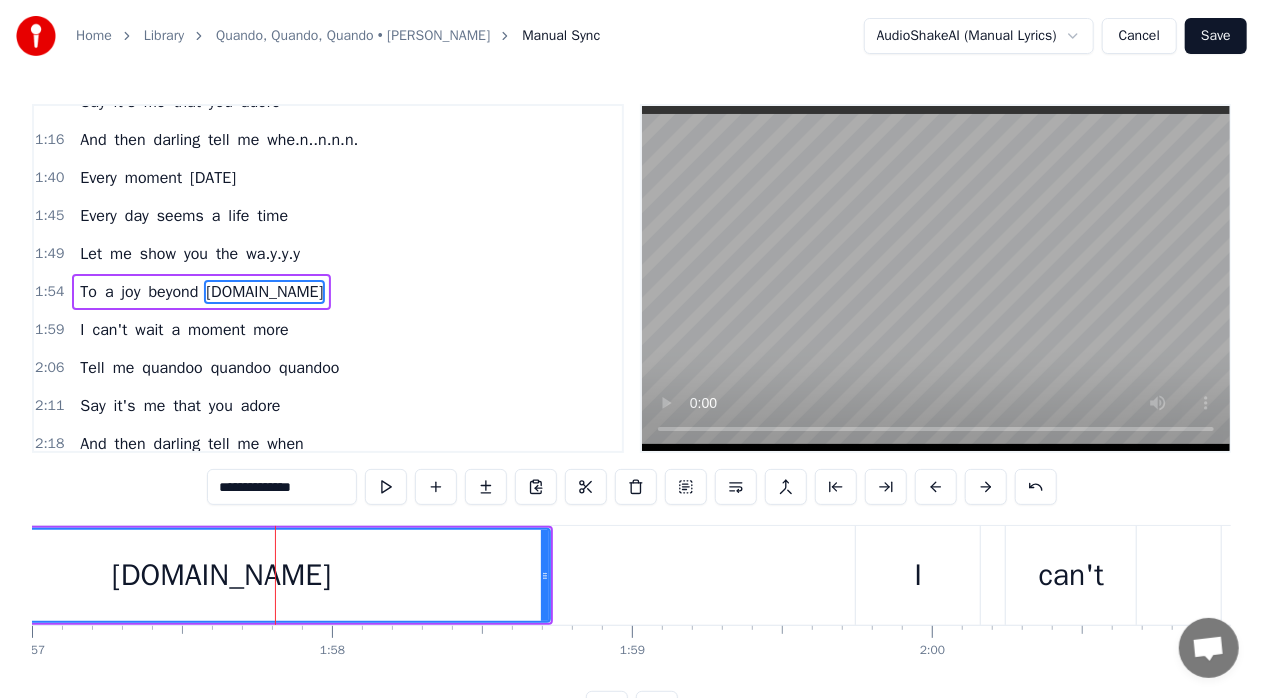 drag, startPoint x: 250, startPoint y: 488, endPoint x: 320, endPoint y: 486, distance: 70.028564 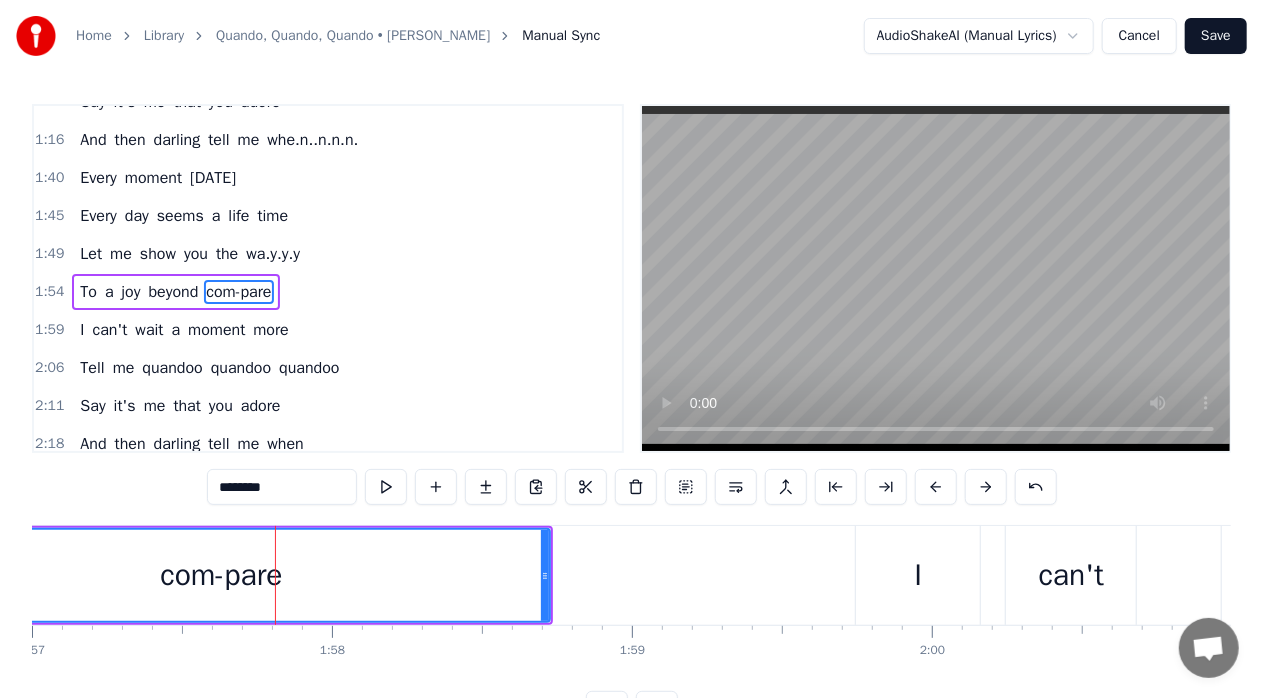 drag, startPoint x: 265, startPoint y: 494, endPoint x: 280, endPoint y: 484, distance: 18.027756 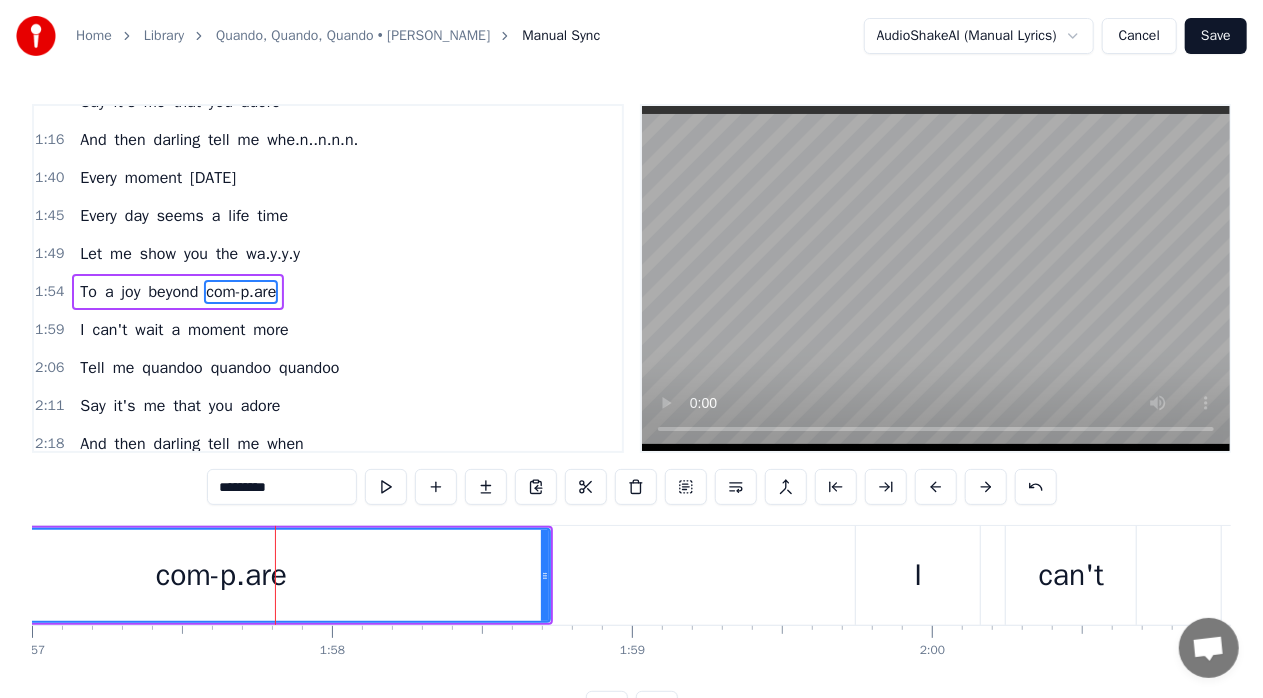 click on "*********" at bounding box center [282, 487] 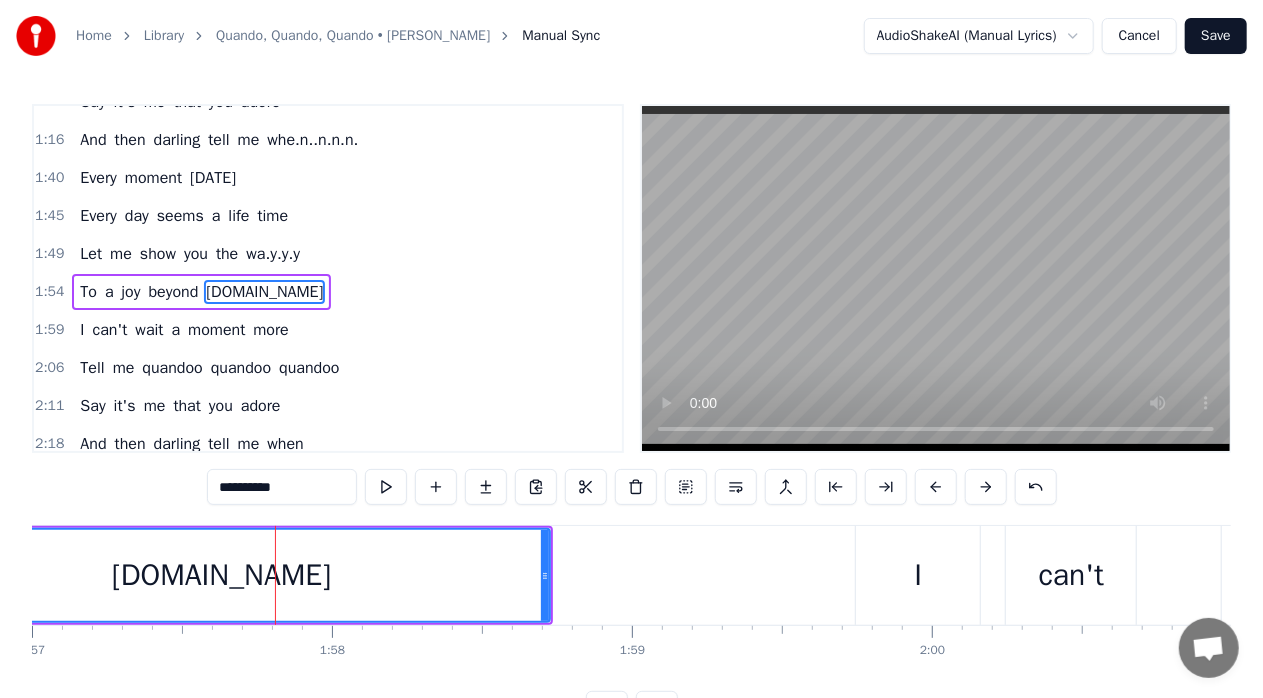 drag, startPoint x: 296, startPoint y: 493, endPoint x: 285, endPoint y: 490, distance: 11.401754 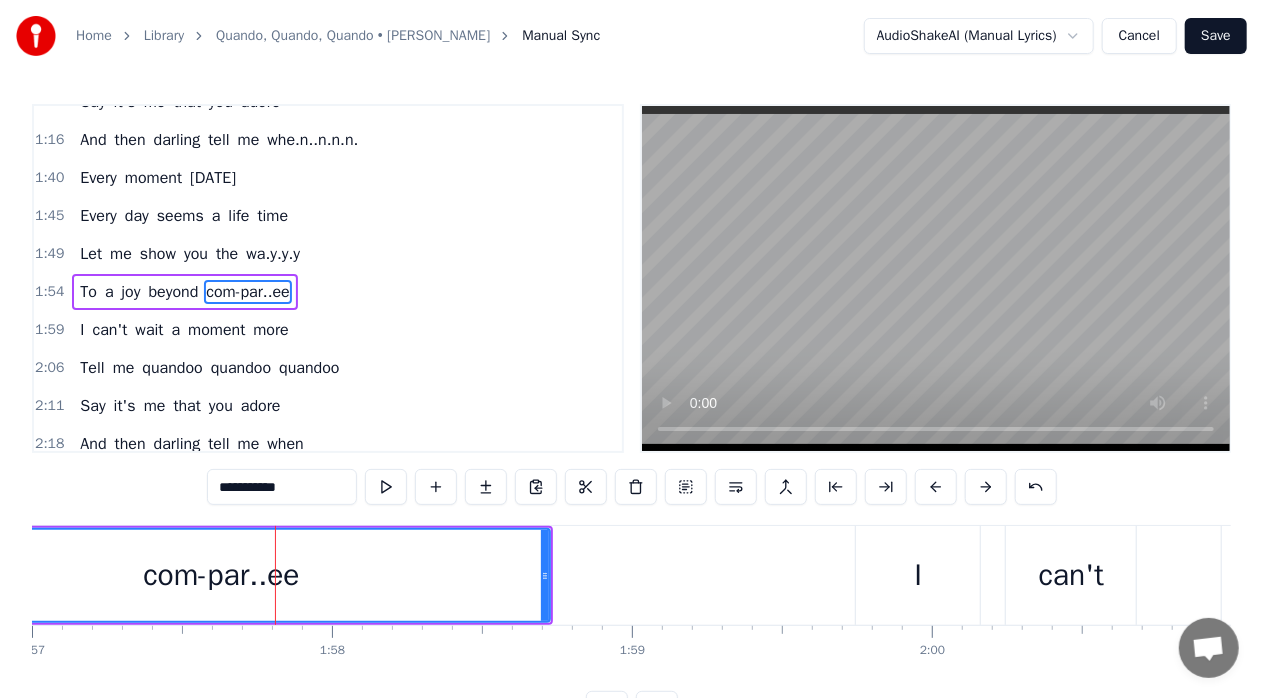 click on "com-par..ee" at bounding box center (221, 575) 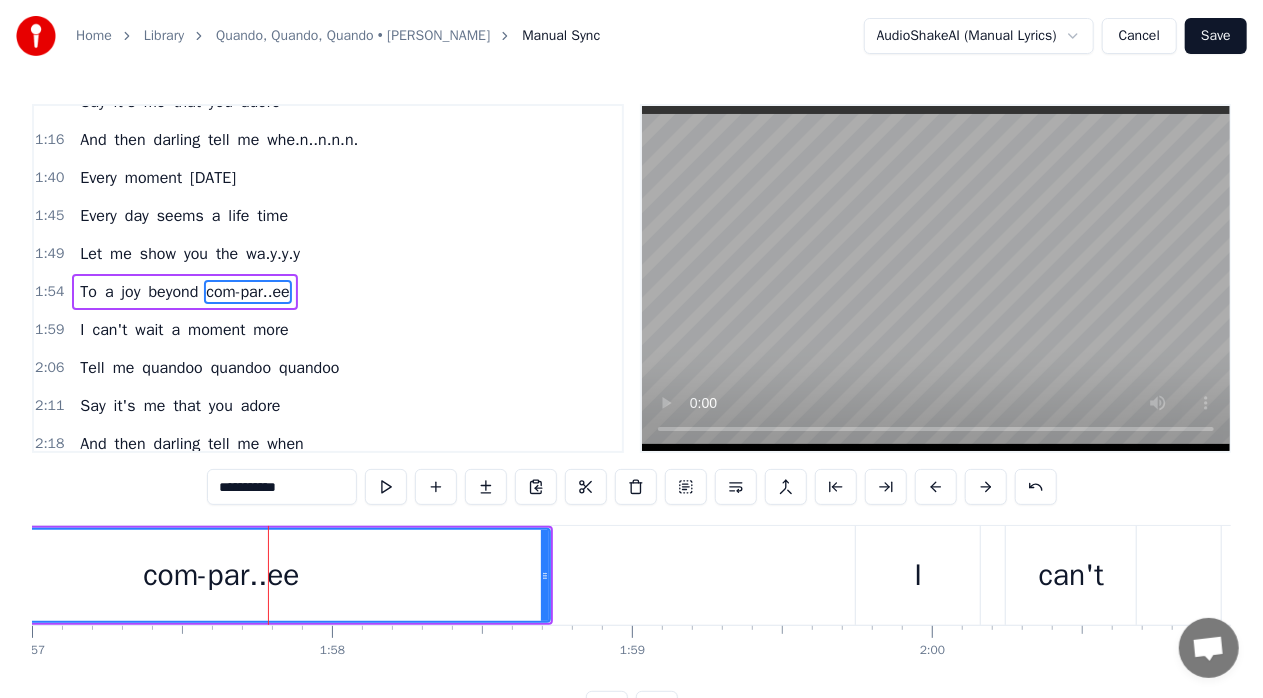 click on "com-par..ee" at bounding box center [221, 575] 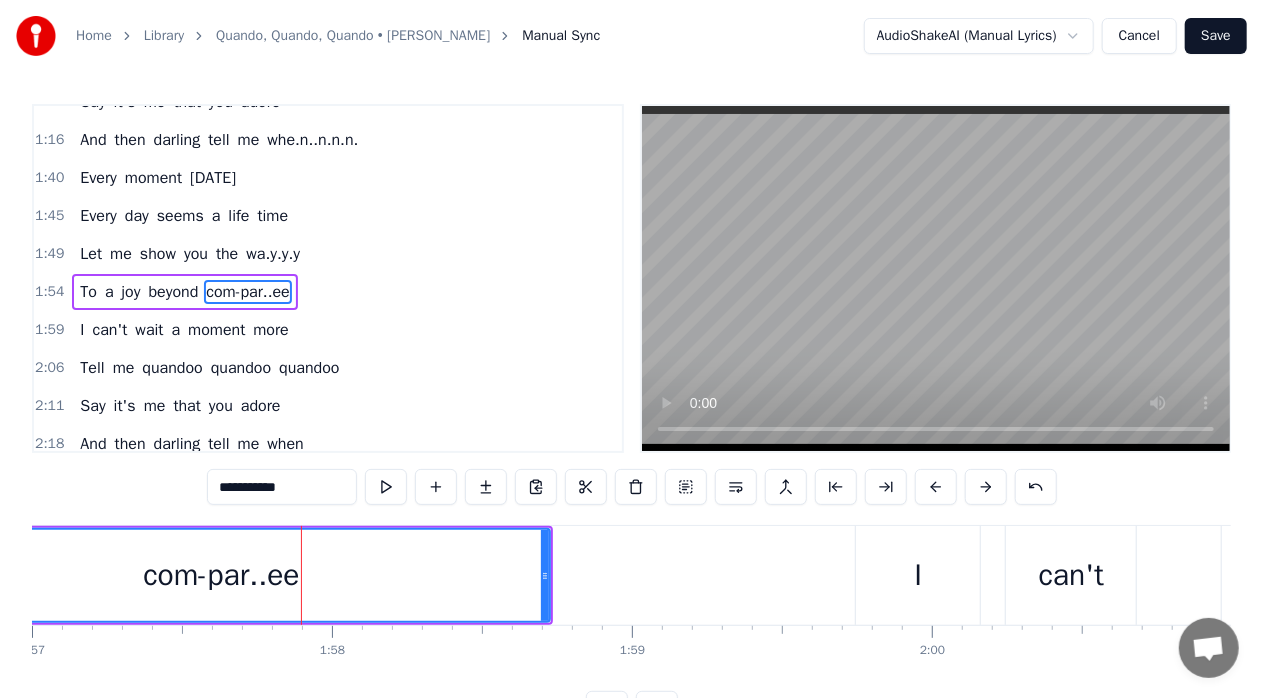 click on "**********" at bounding box center [282, 487] 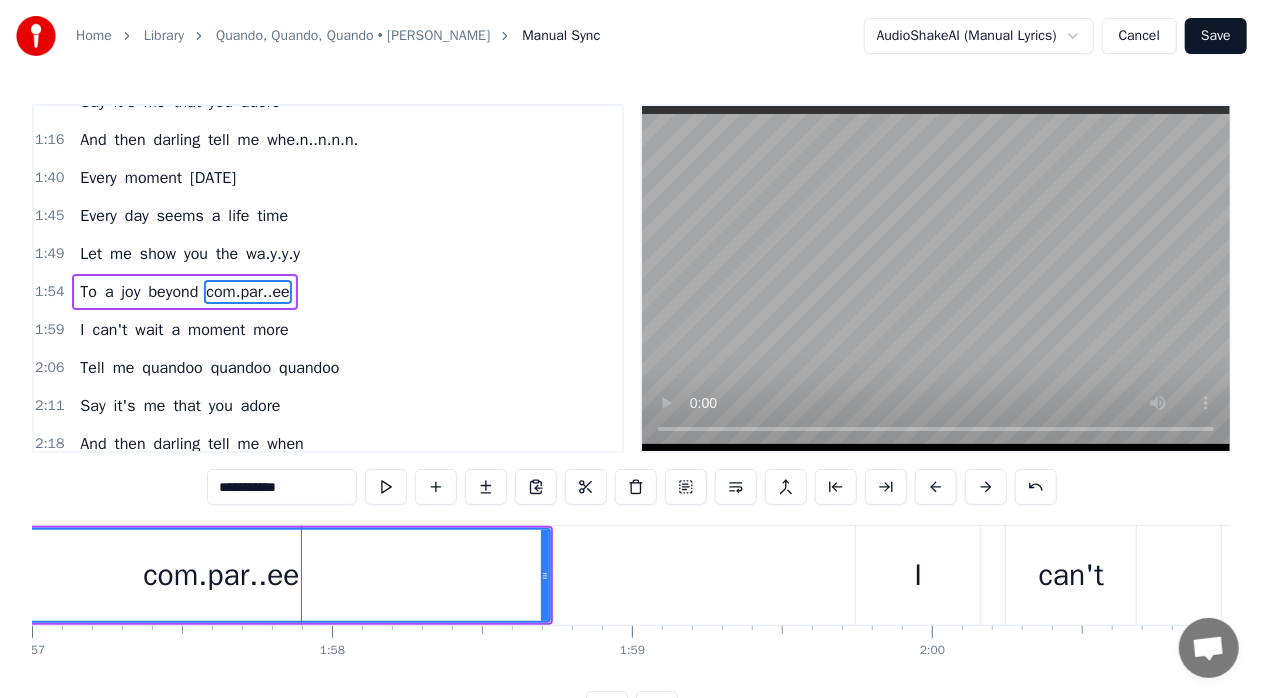 click on "**********" at bounding box center [282, 487] 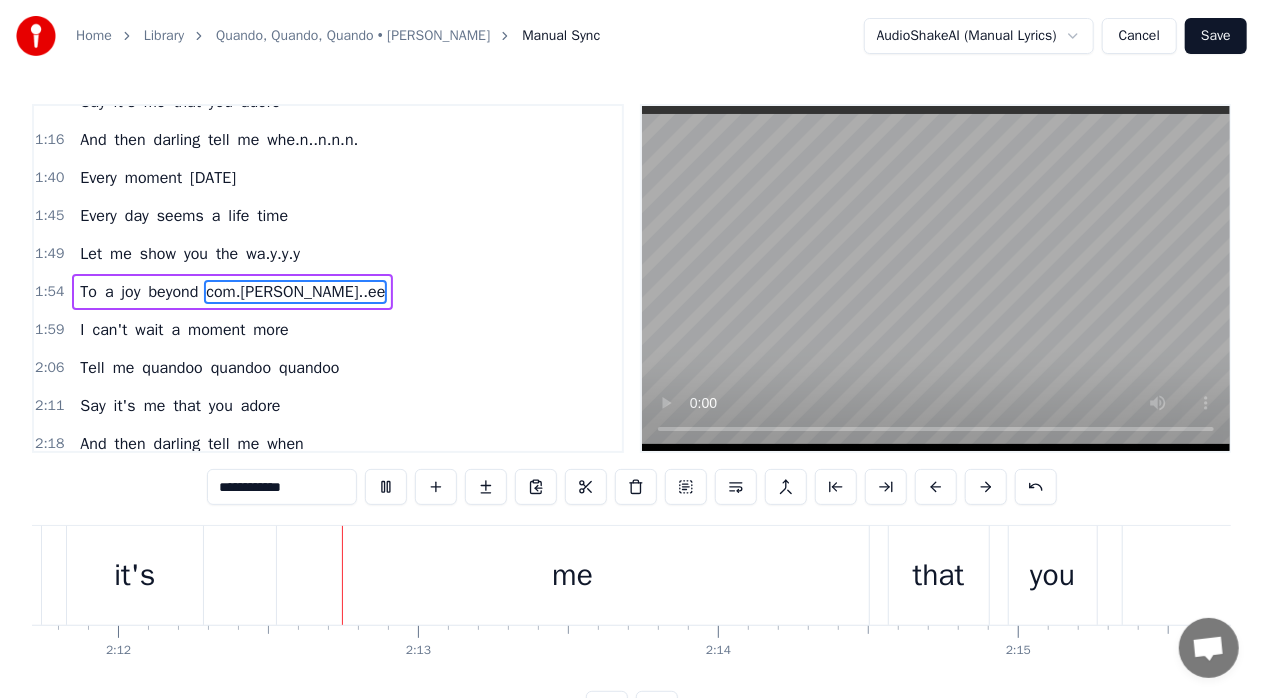 scroll, scrollTop: 0, scrollLeft: 39539, axis: horizontal 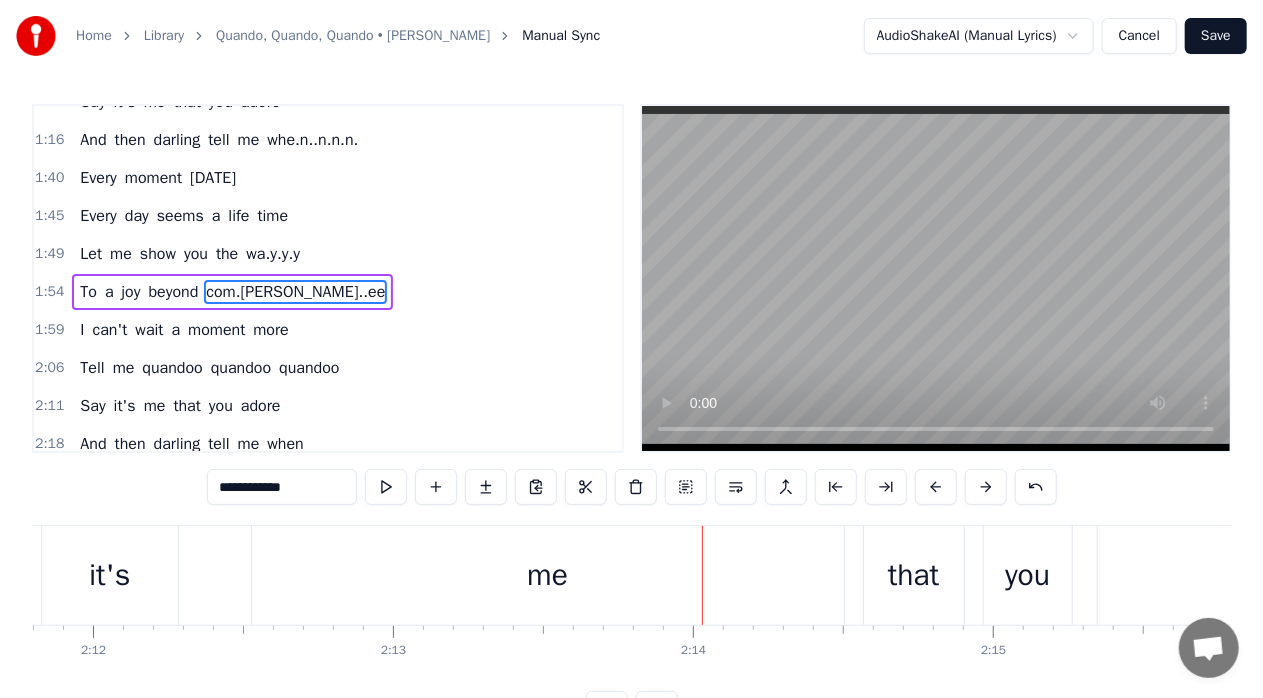 click on "me" at bounding box center [547, 575] 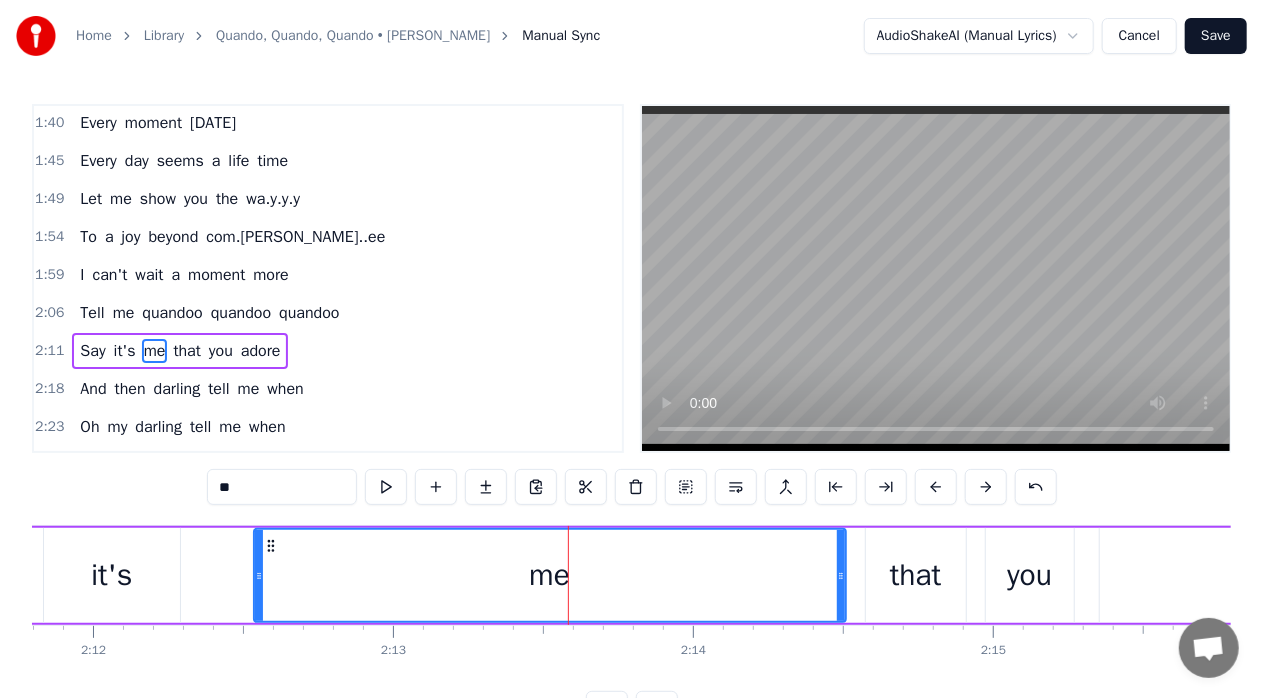 scroll, scrollTop: 625, scrollLeft: 0, axis: vertical 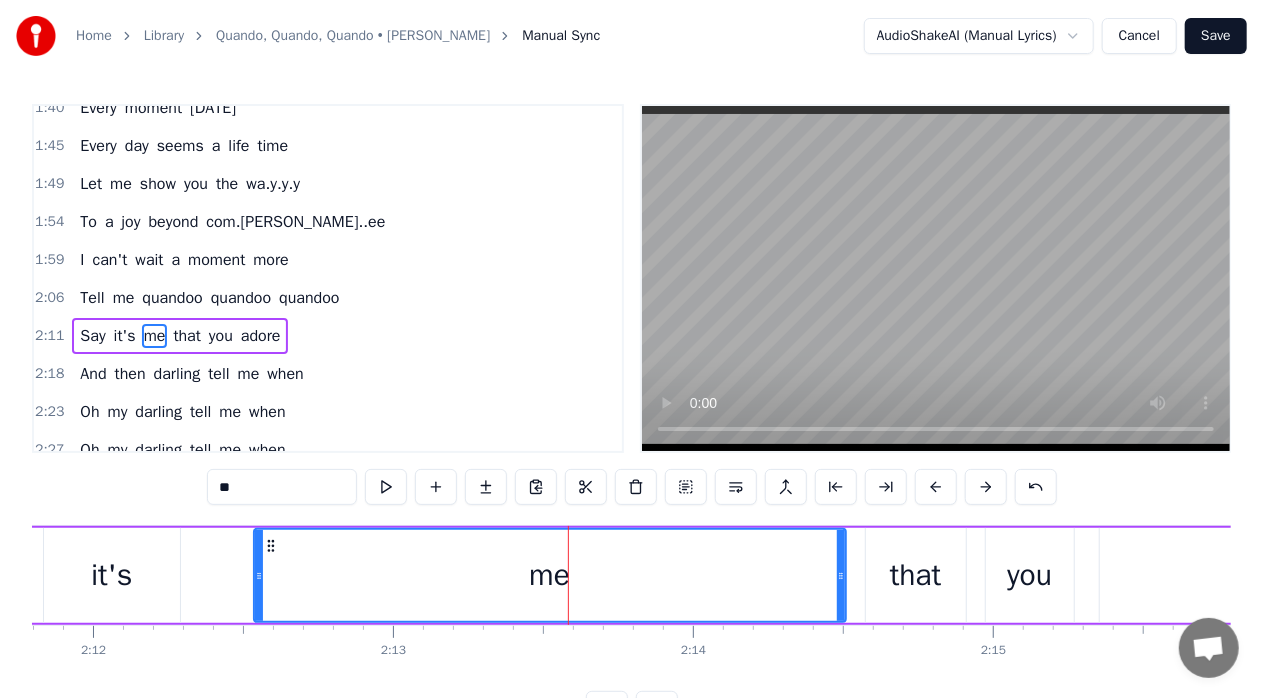 click on "**" at bounding box center (282, 487) 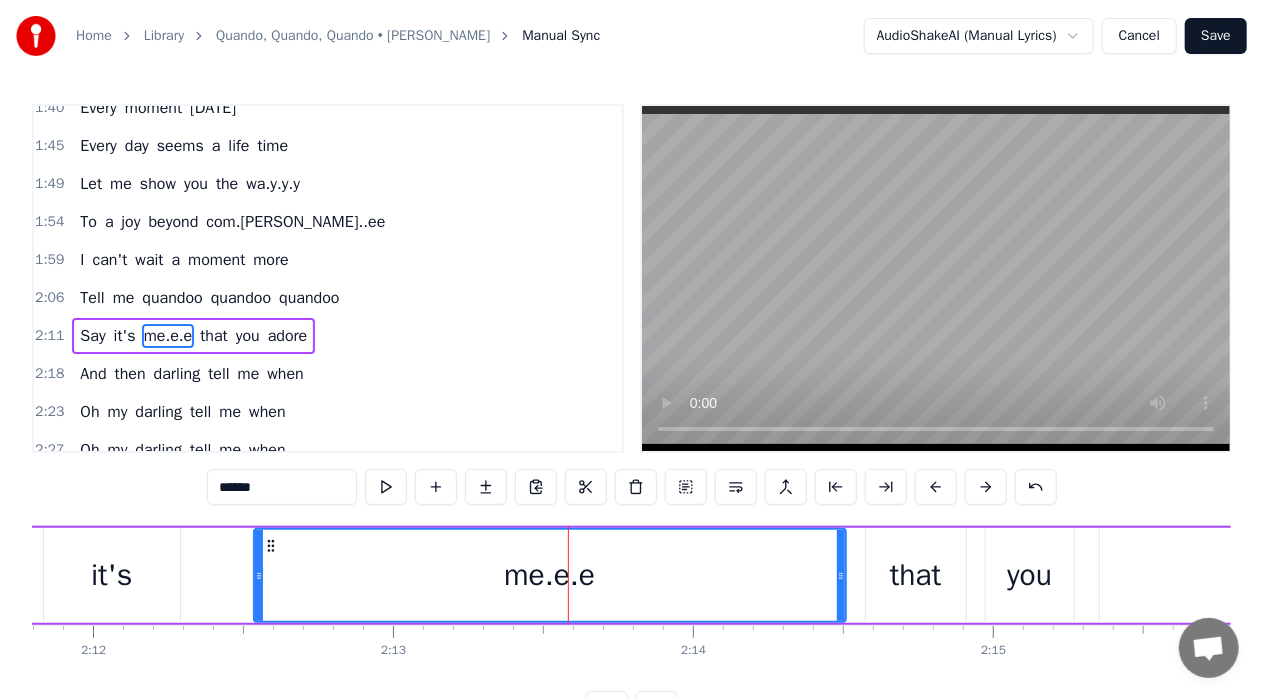 type on "******" 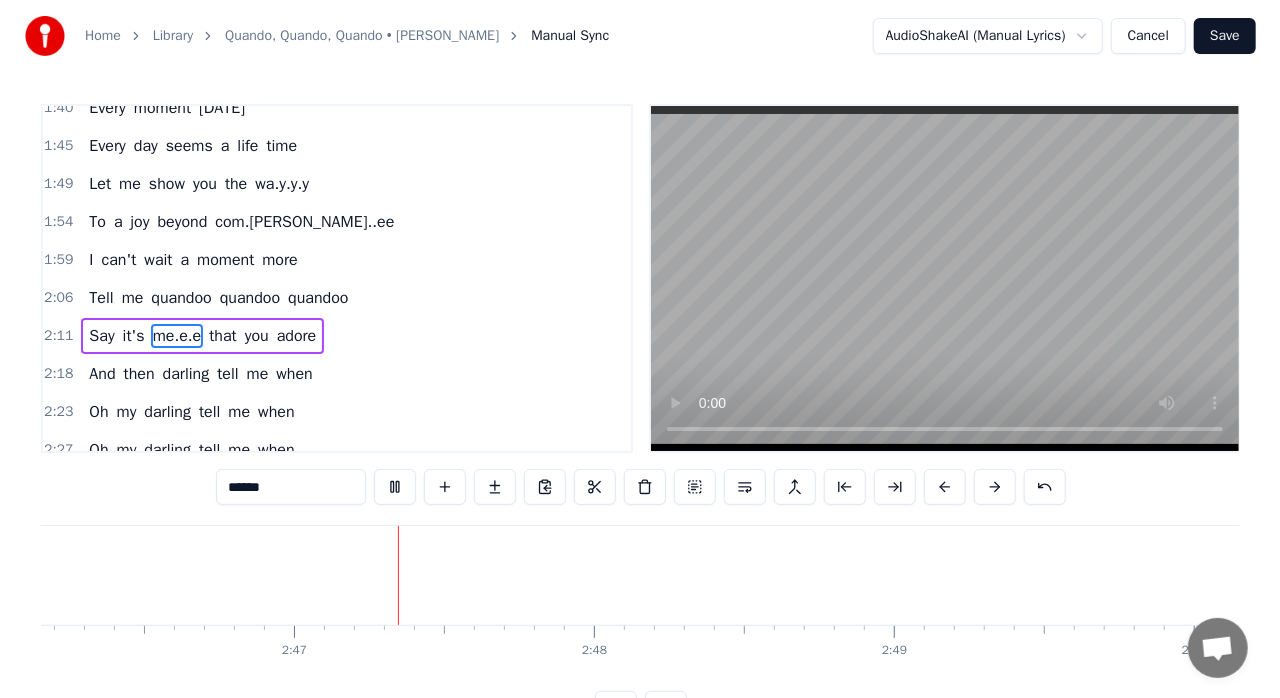 scroll, scrollTop: 0, scrollLeft: 49901, axis: horizontal 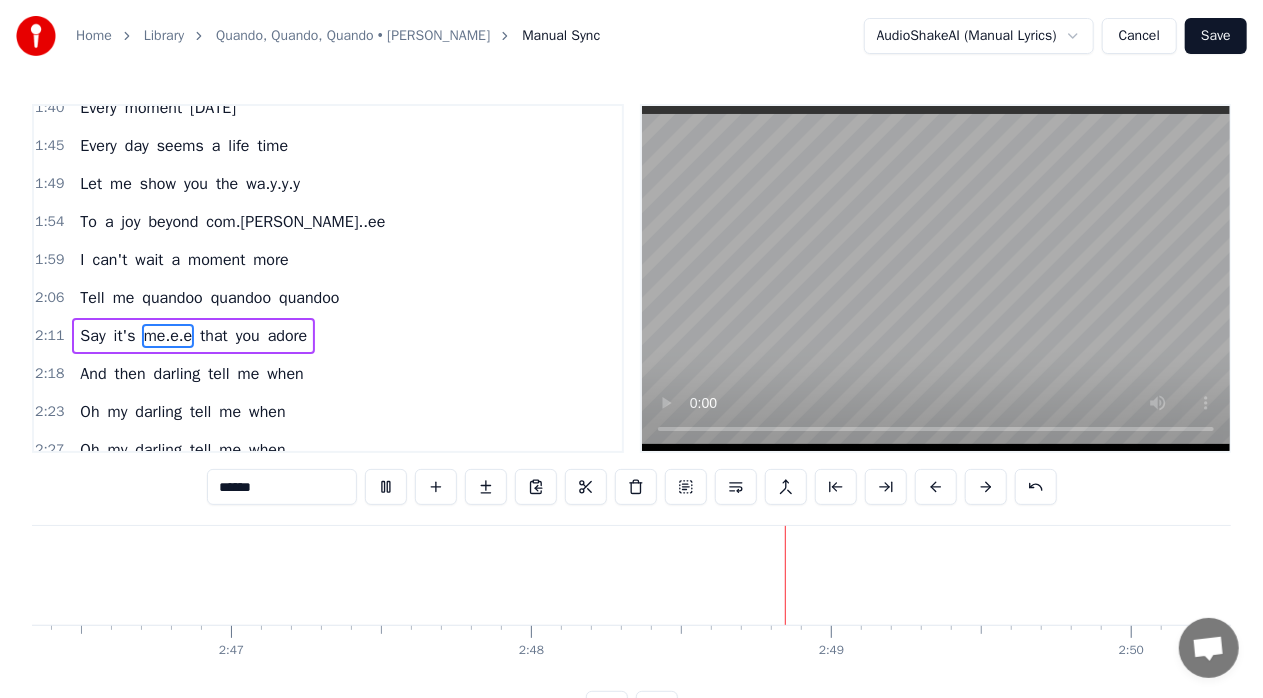 click on "Save" at bounding box center (1216, 36) 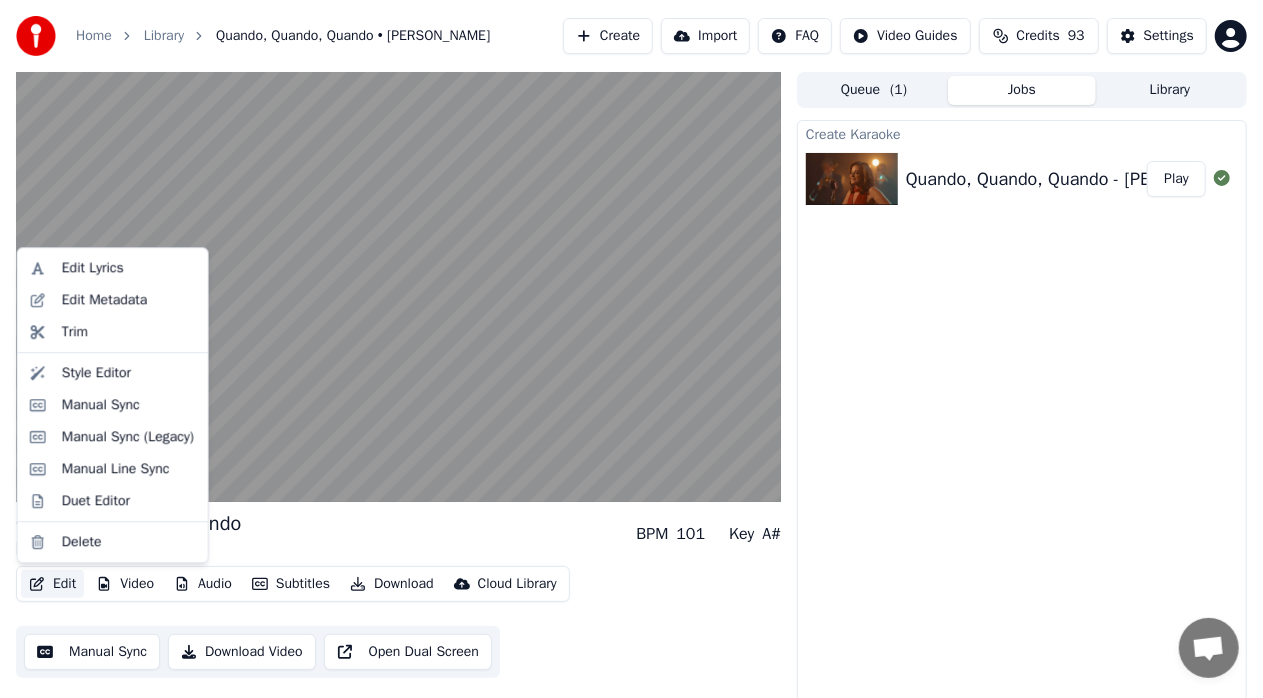 click on "Edit" at bounding box center [52, 584] 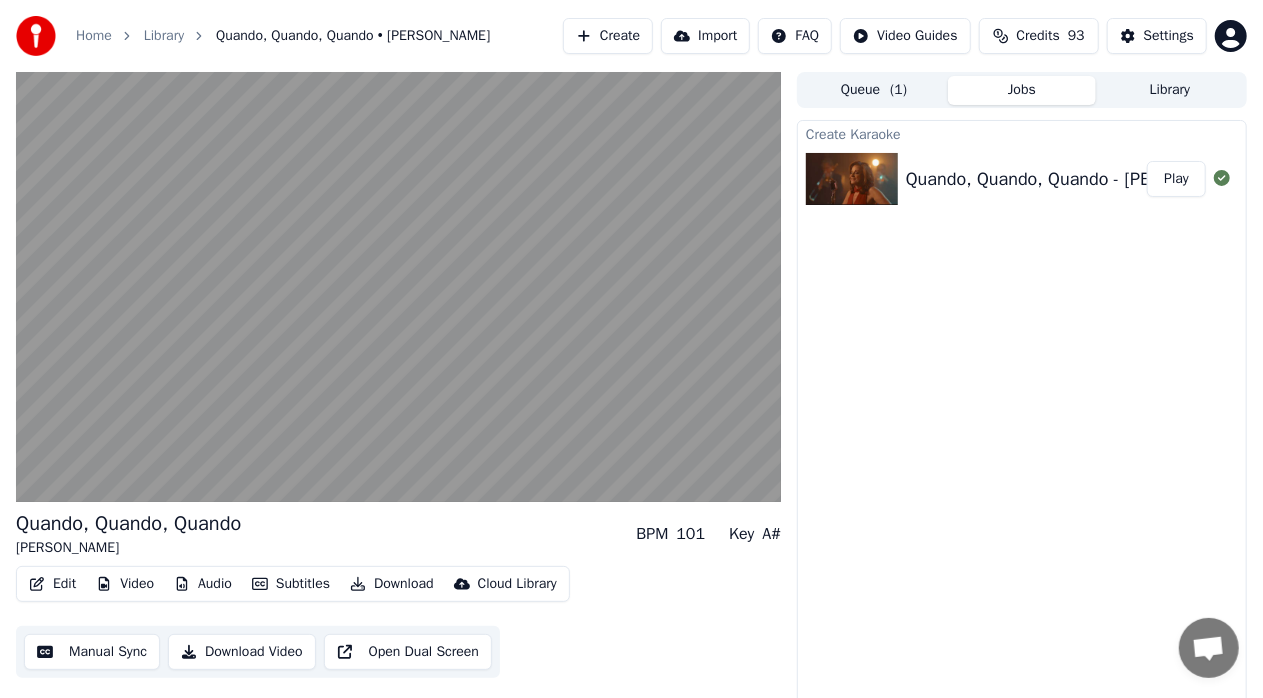 click on "Edit" at bounding box center [52, 584] 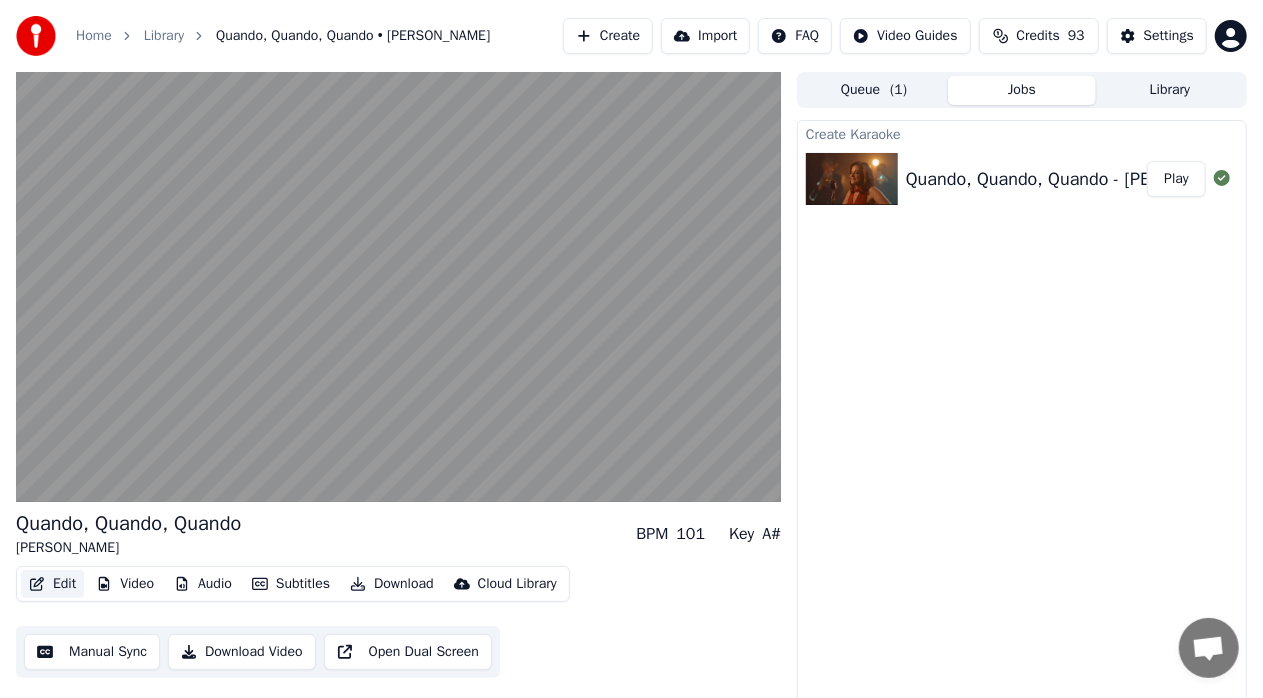 click on "Edit" at bounding box center [52, 584] 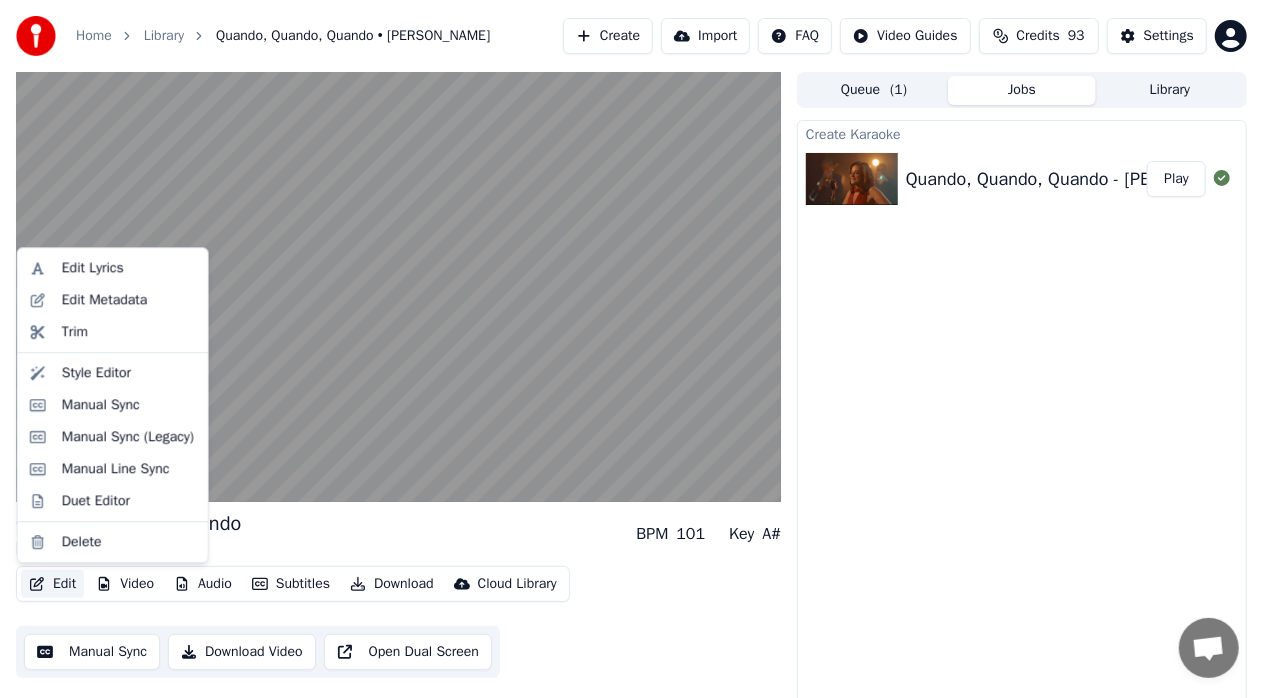 click on "Edit" at bounding box center [52, 584] 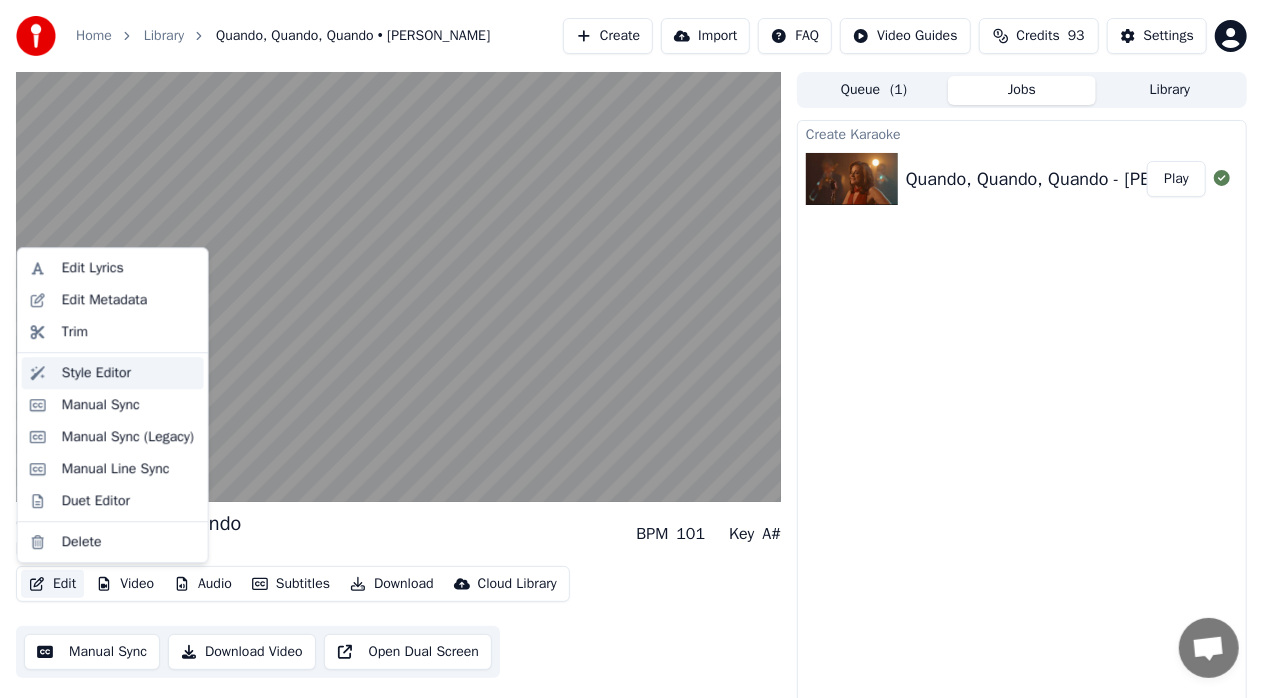 click on "Style Editor" at bounding box center (96, 373) 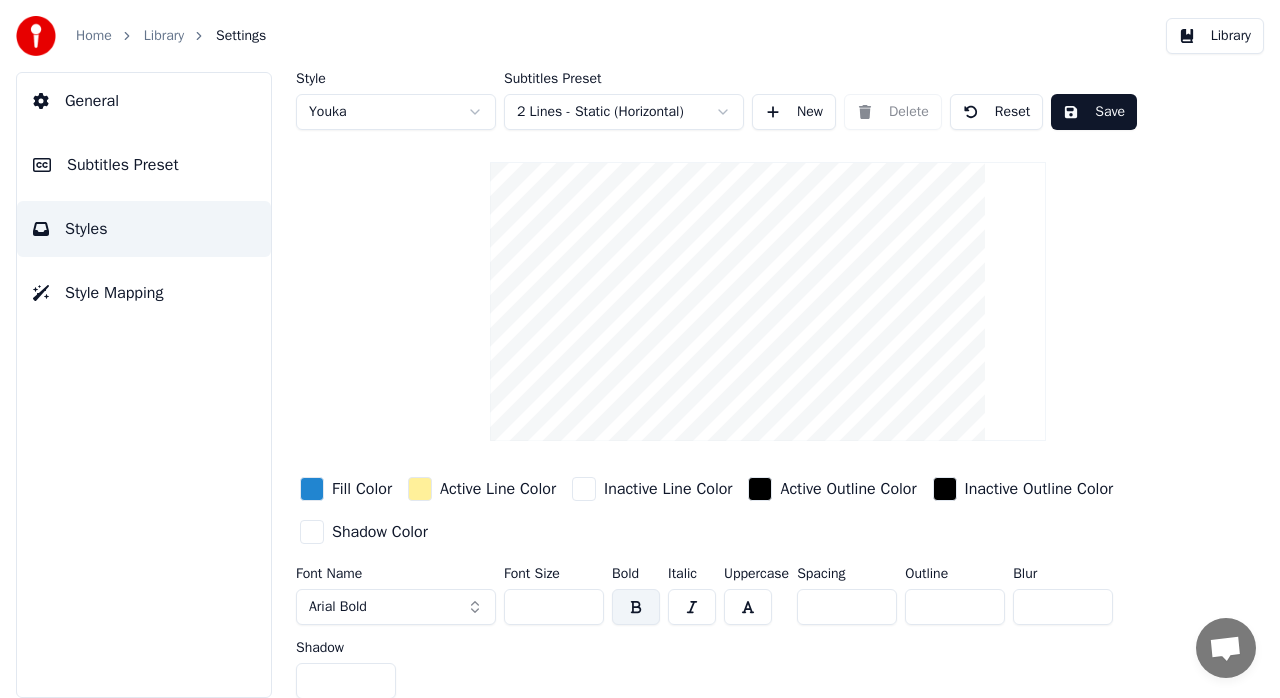click on "New" at bounding box center [794, 112] 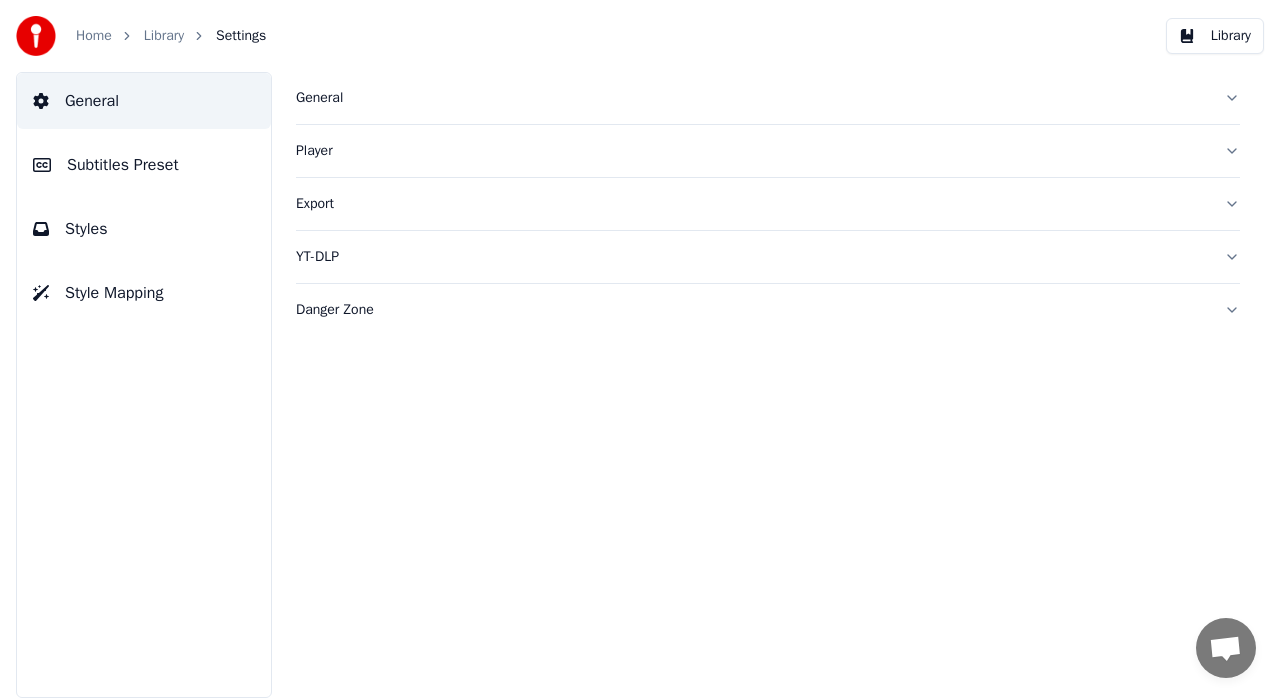 click on "Subtitles Preset" at bounding box center [123, 165] 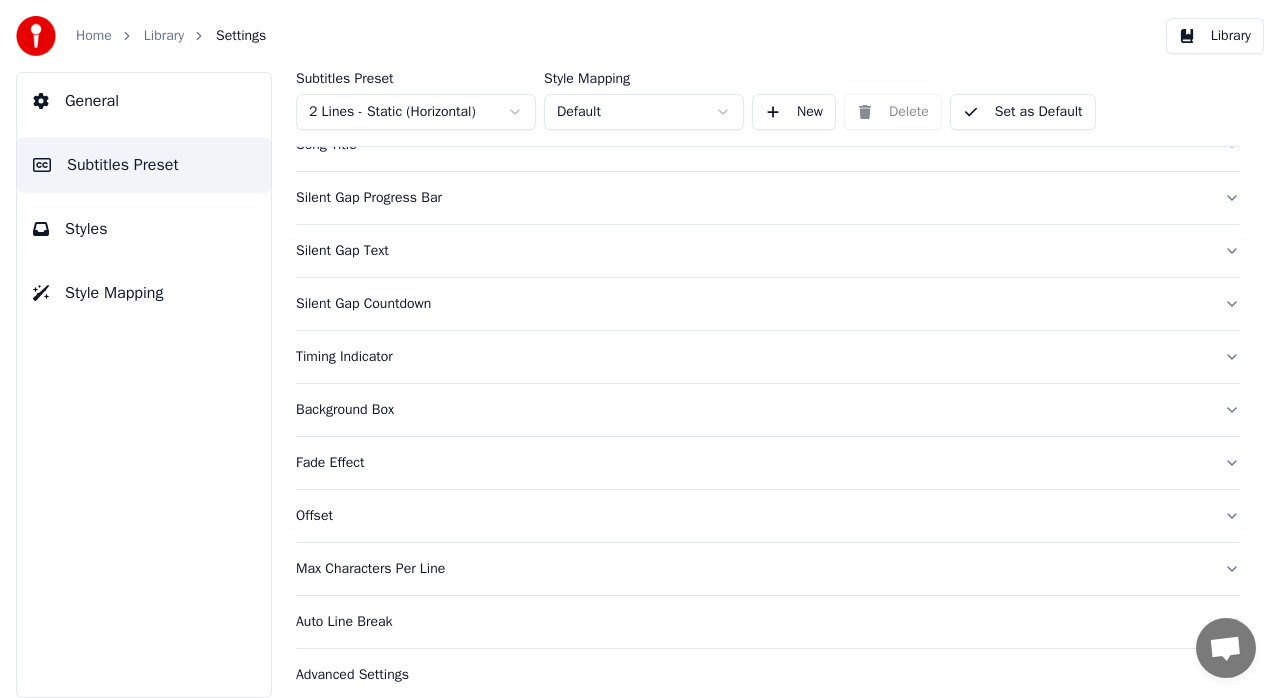 scroll, scrollTop: 188, scrollLeft: 0, axis: vertical 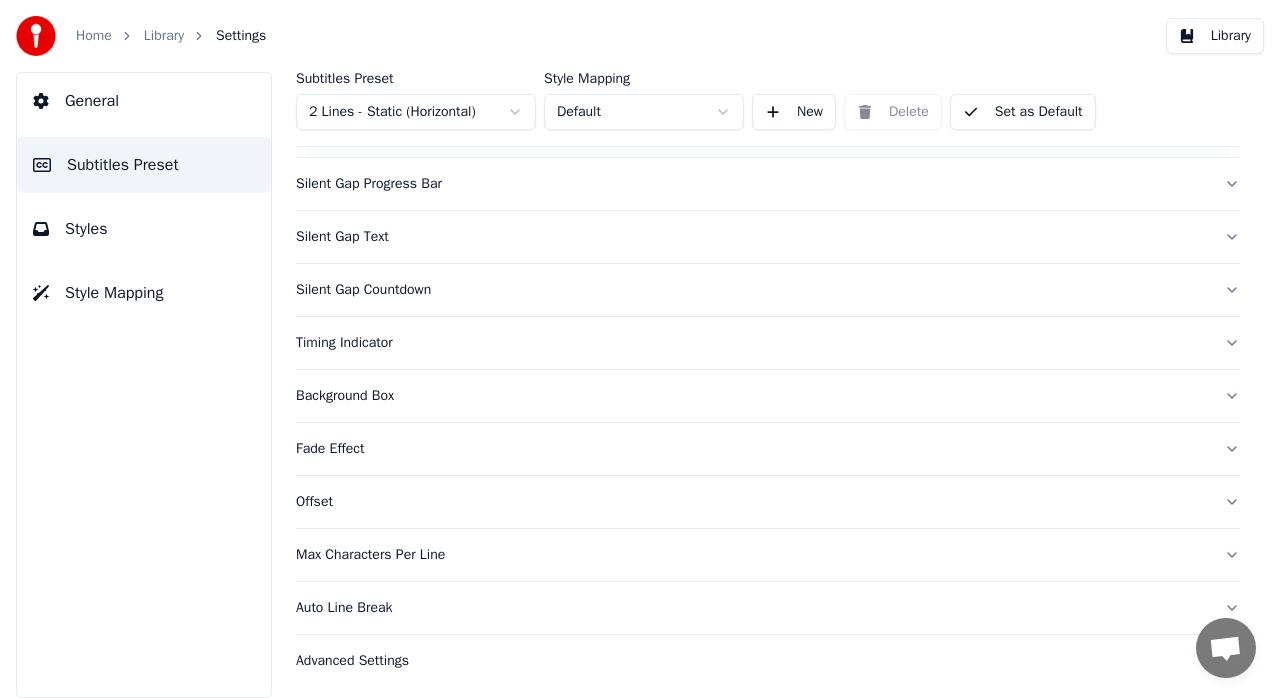 click on "Advanced Settings" at bounding box center (752, 661) 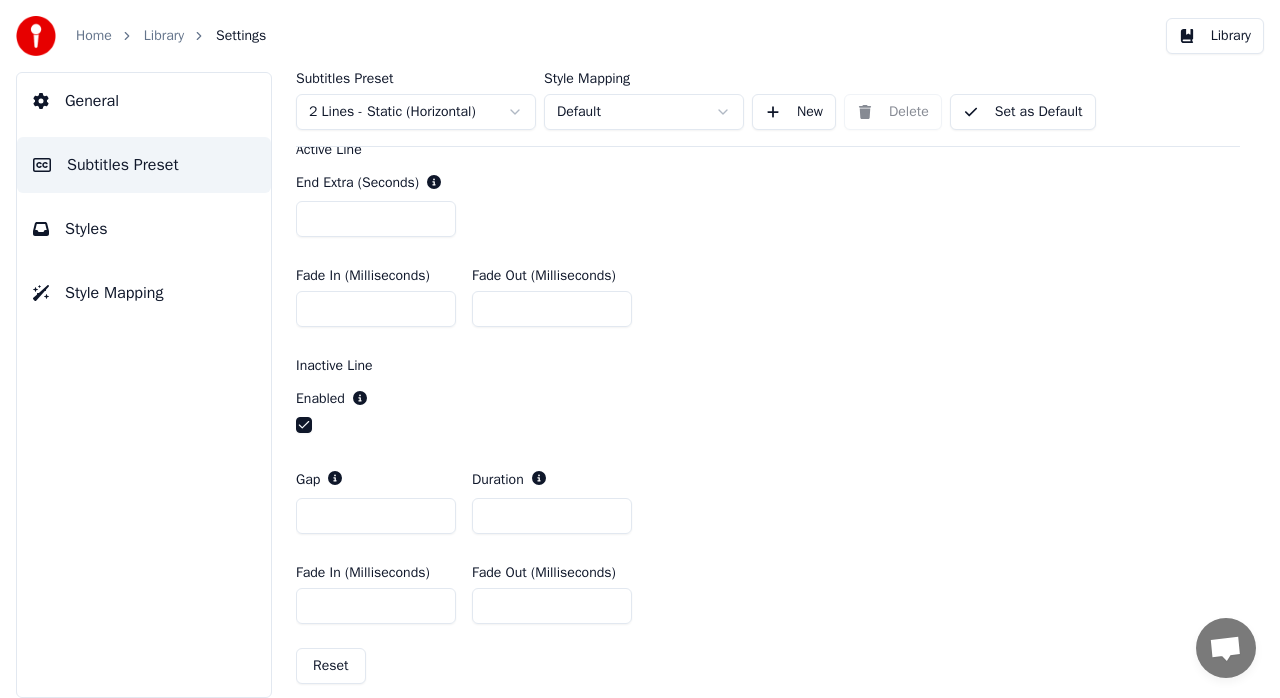 scroll, scrollTop: 772, scrollLeft: 0, axis: vertical 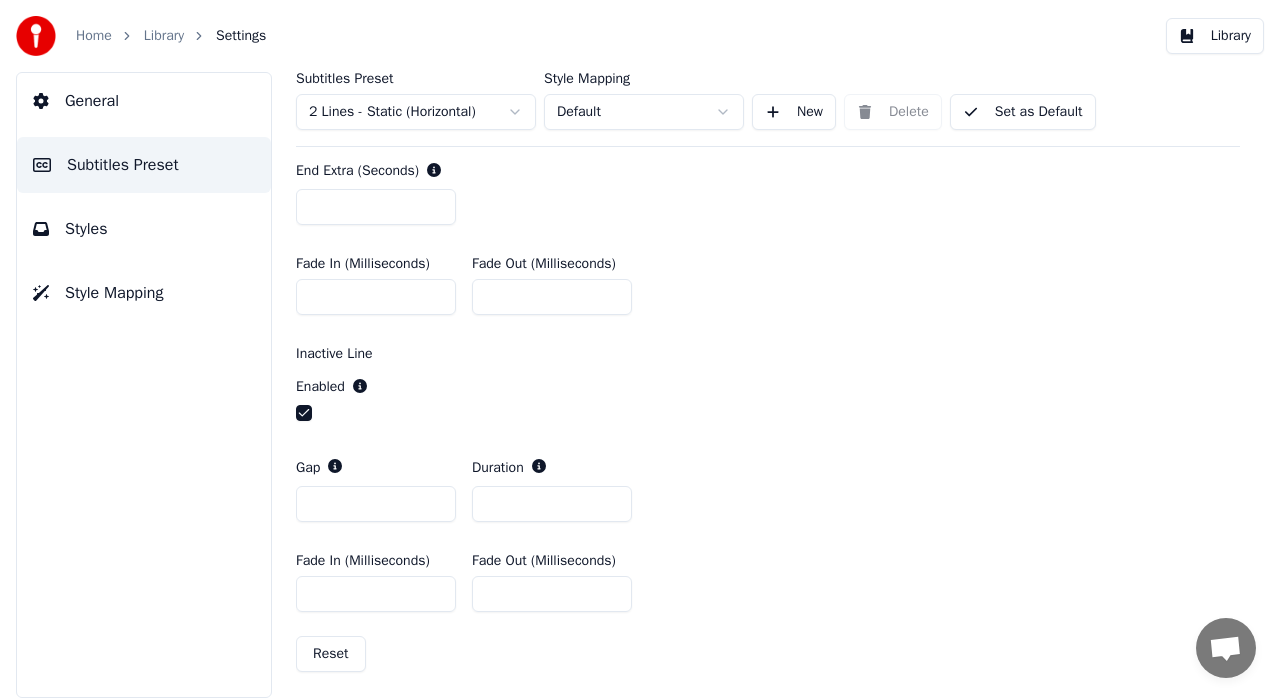 click on "Subtitles Preset" at bounding box center (123, 165) 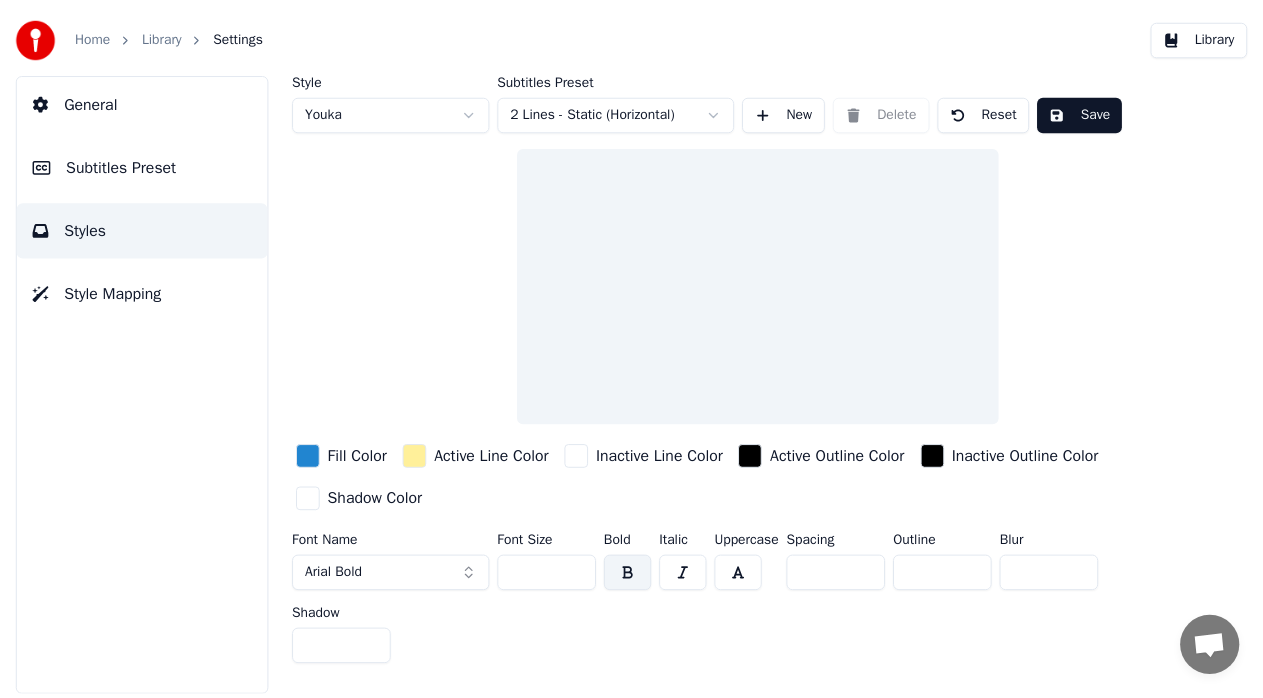 scroll, scrollTop: 0, scrollLeft: 0, axis: both 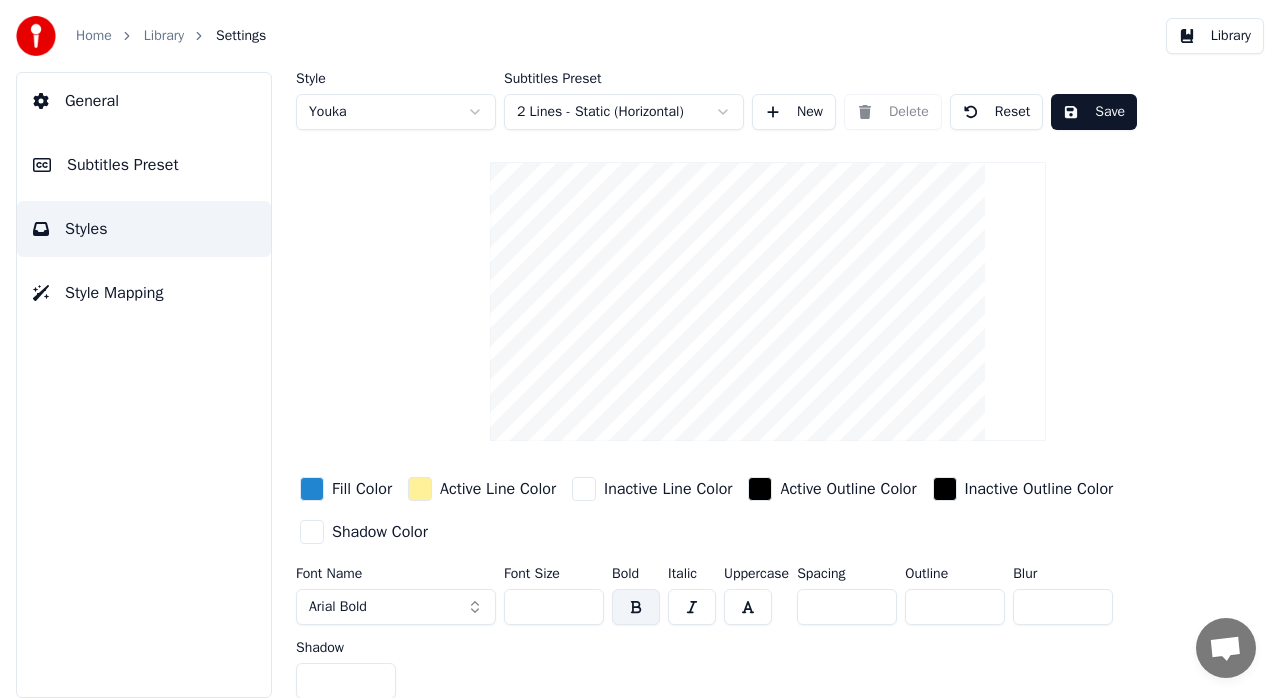 click on "Style Mapping" at bounding box center (114, 293) 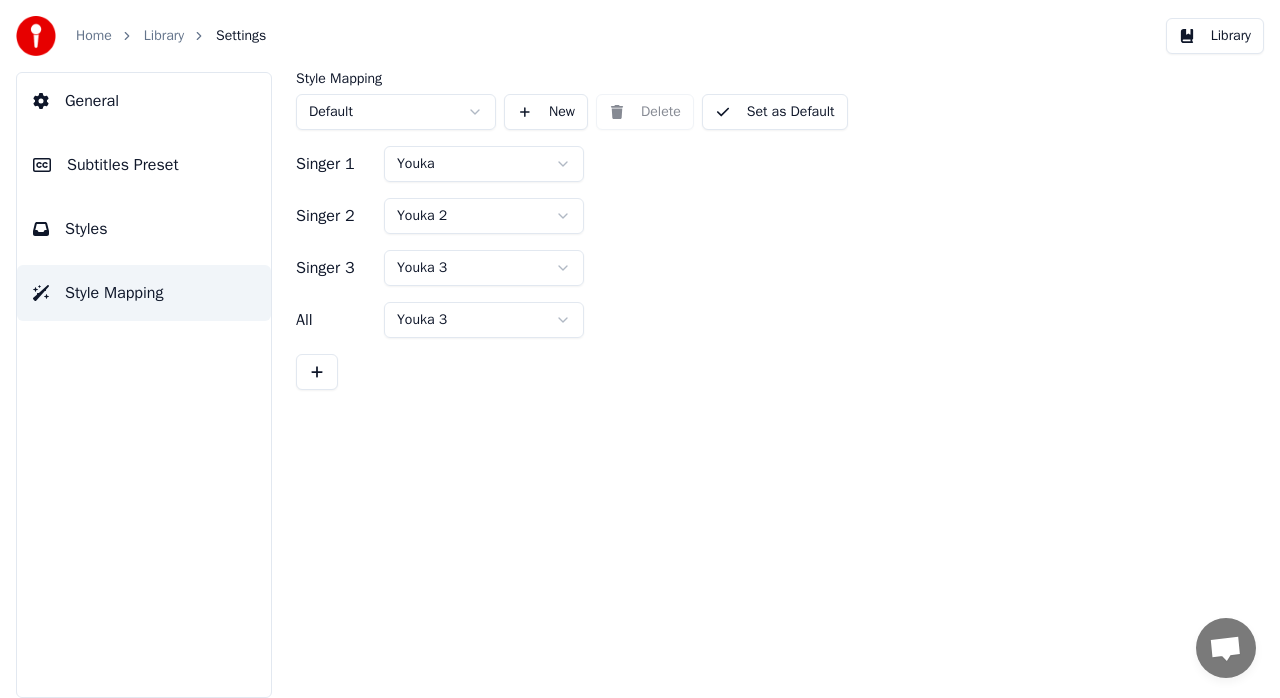click on "General" at bounding box center [92, 101] 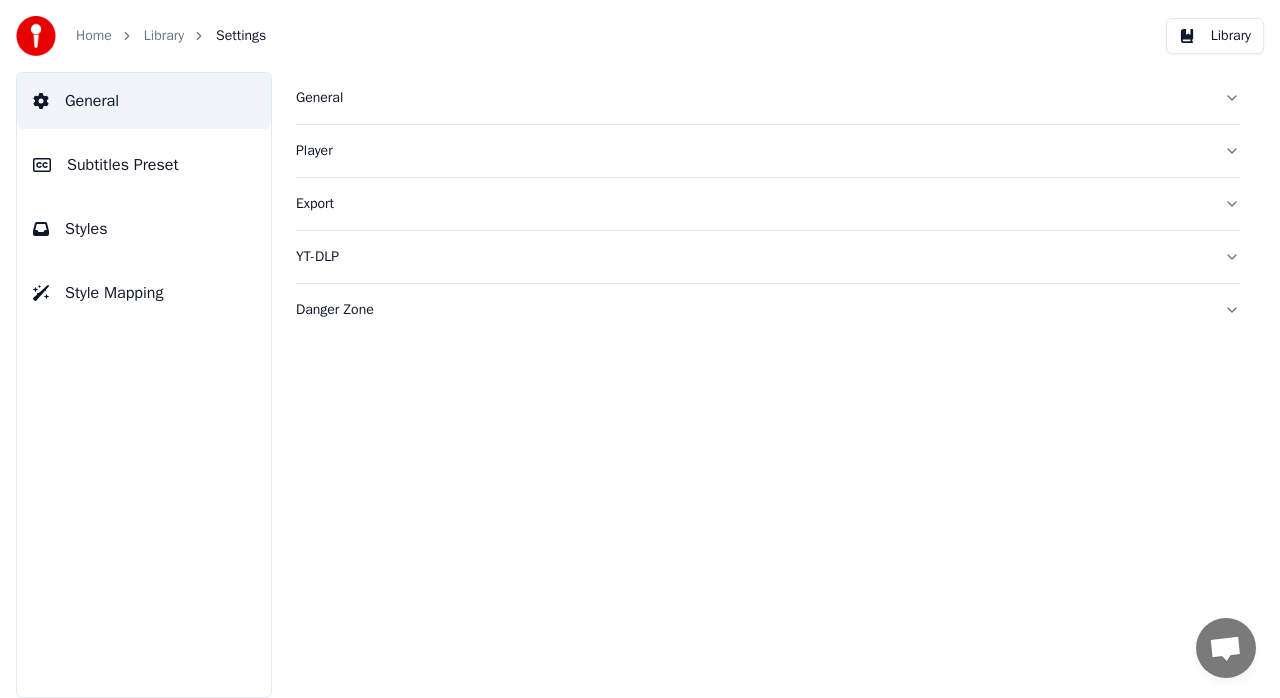 click on "General Player Export YT-DLP Danger Zone" at bounding box center [768, 385] 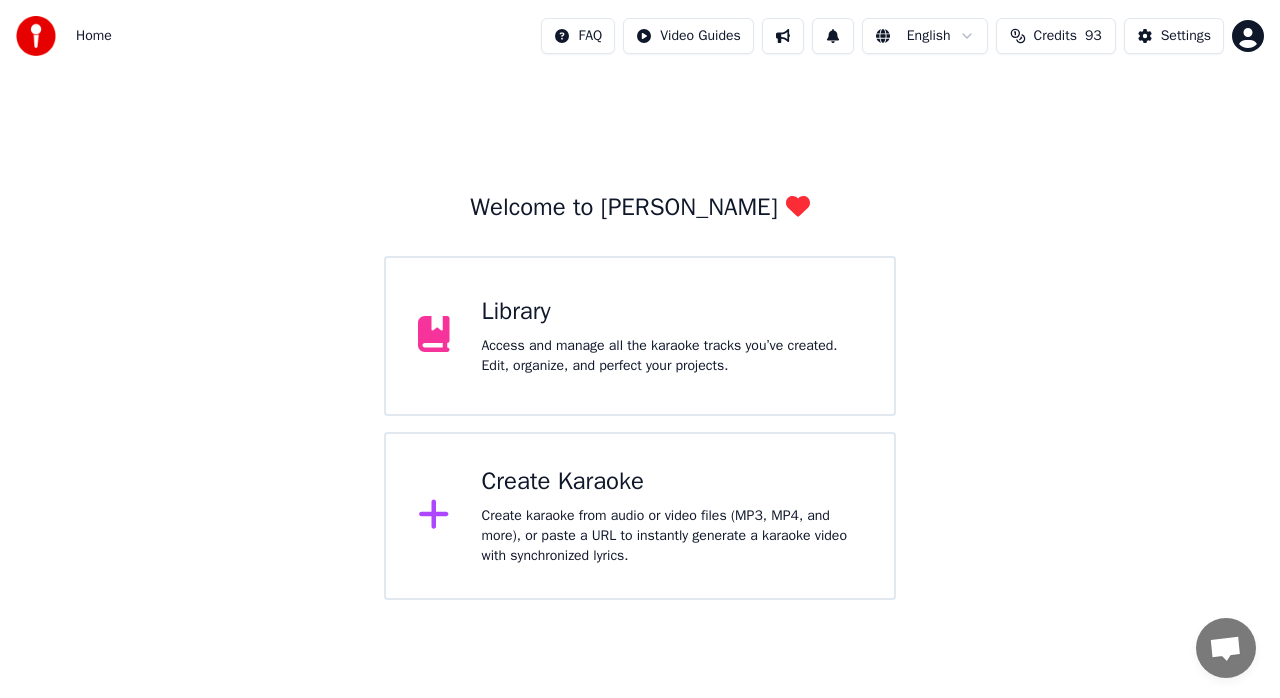 click on "Access and manage all the karaoke tracks you’ve created. Edit, organize, and perfect your projects." at bounding box center (672, 356) 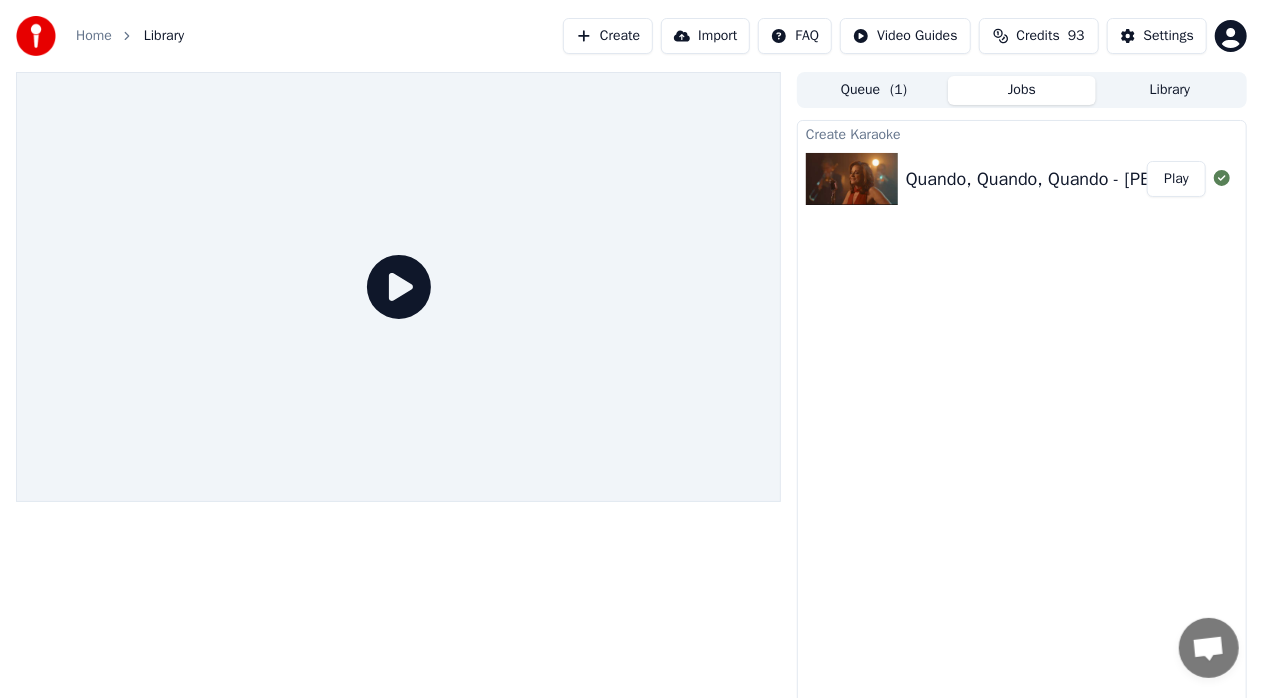 click on "Play" at bounding box center (1176, 179) 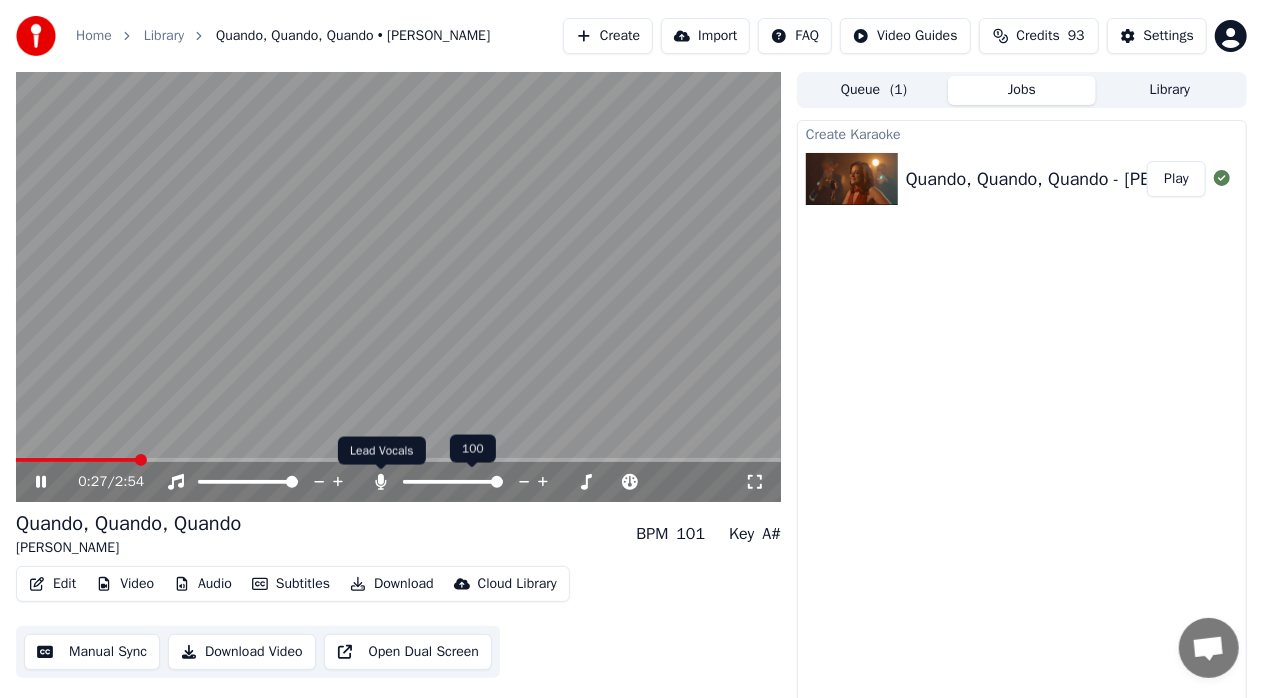 click 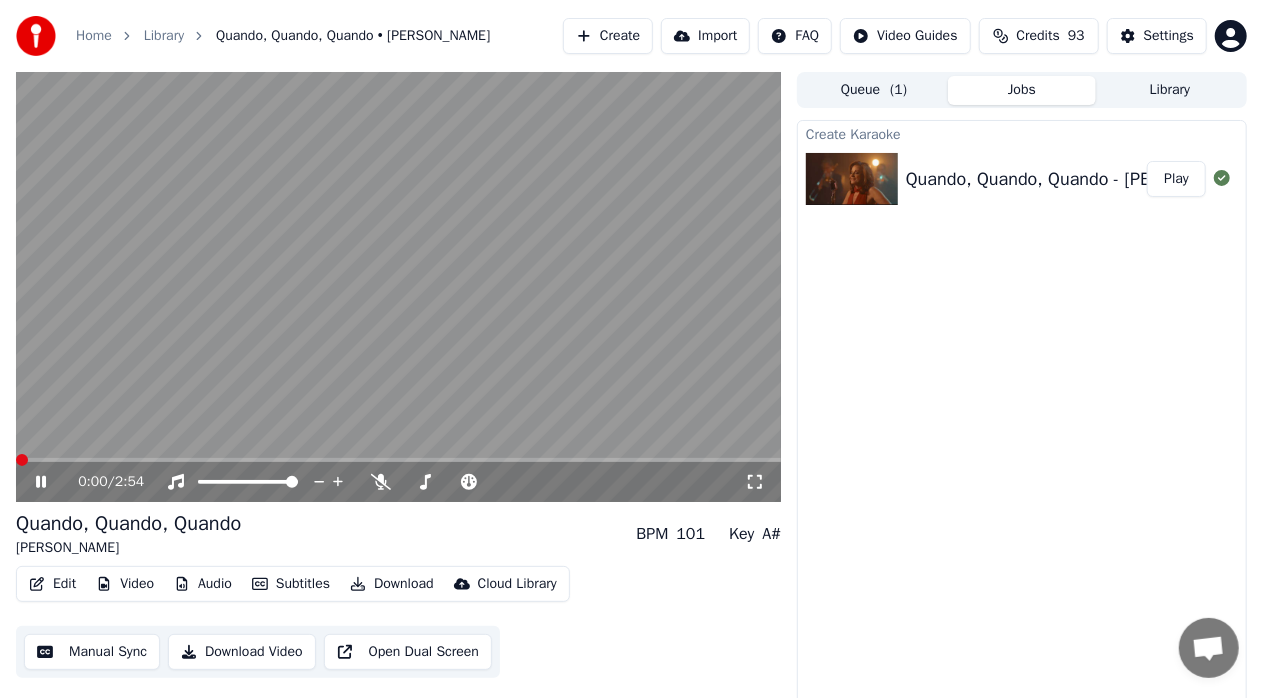 click at bounding box center [22, 460] 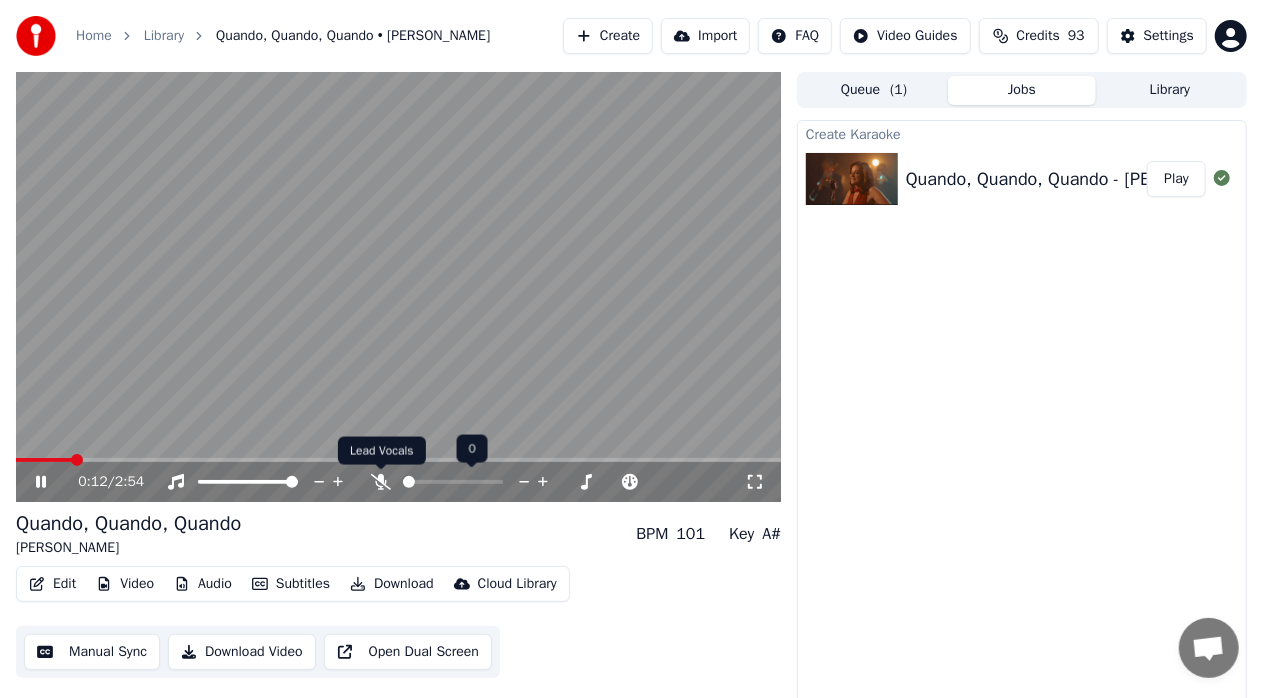 click 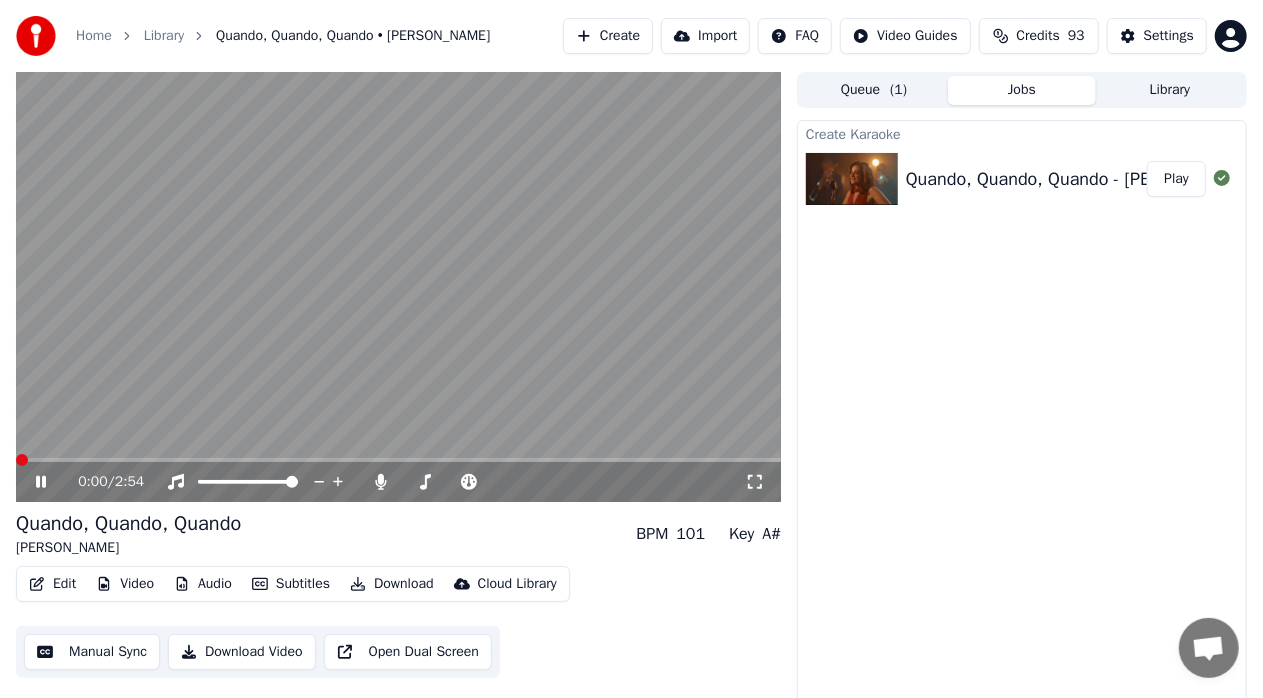 click at bounding box center (22, 460) 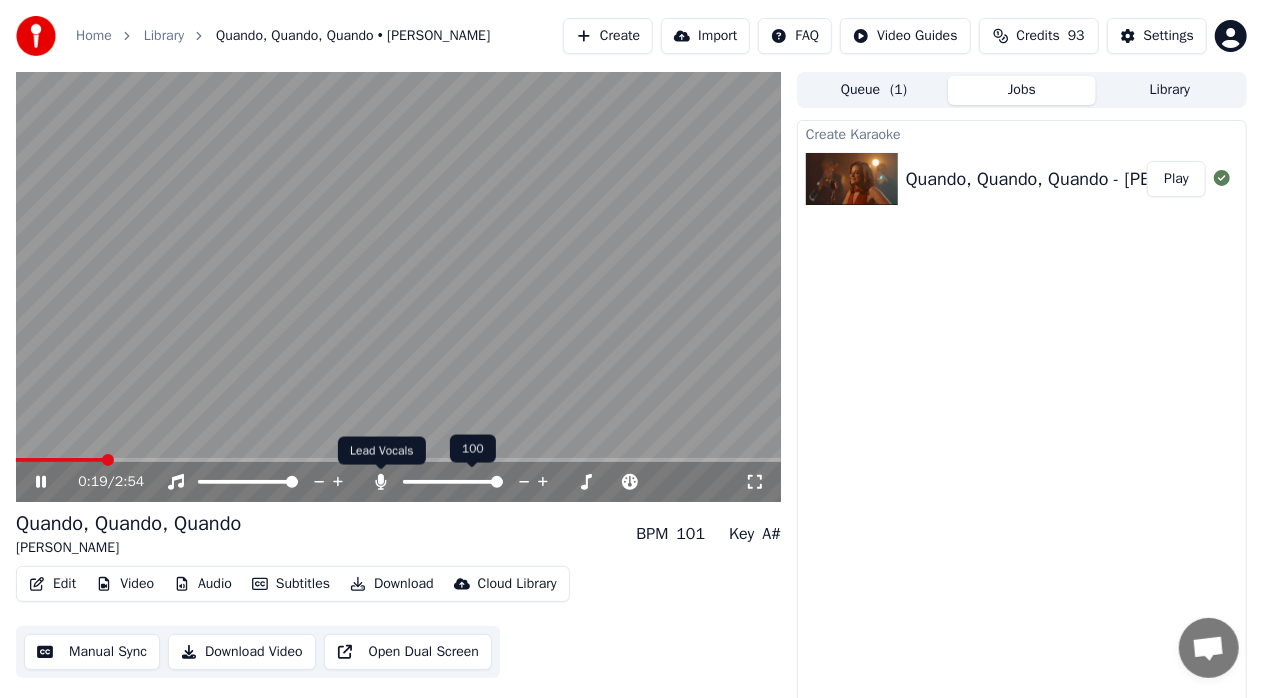 click 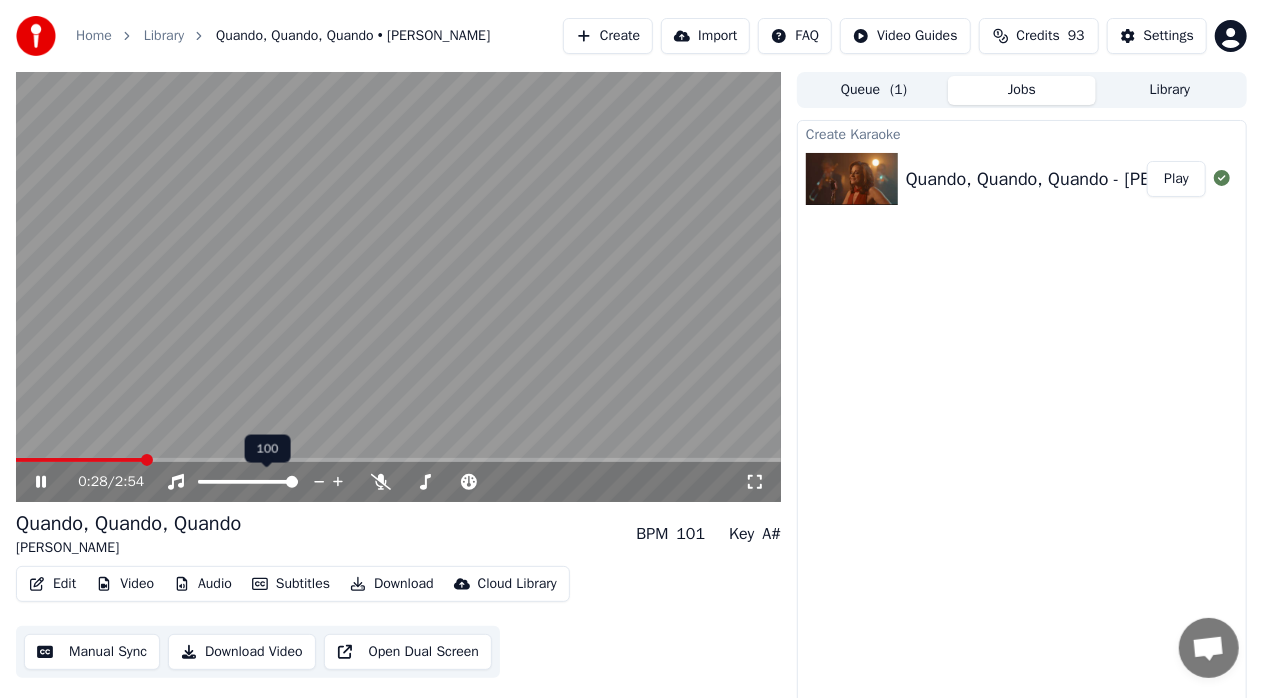 click 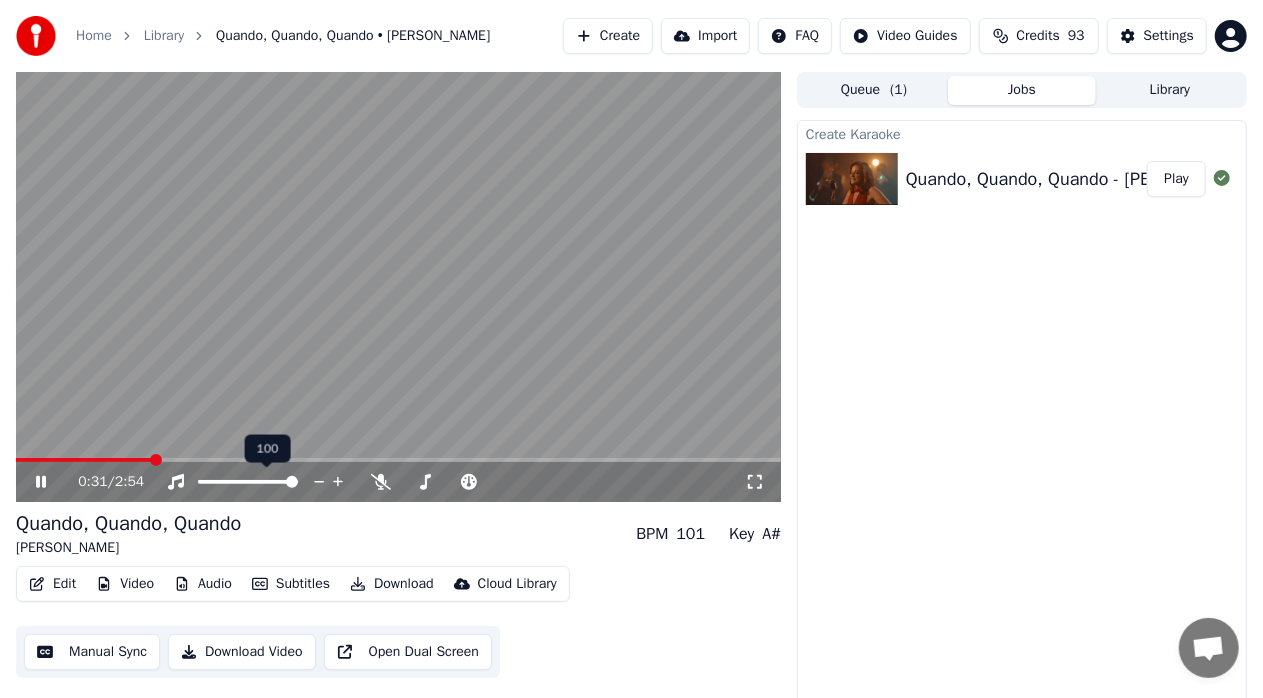 click 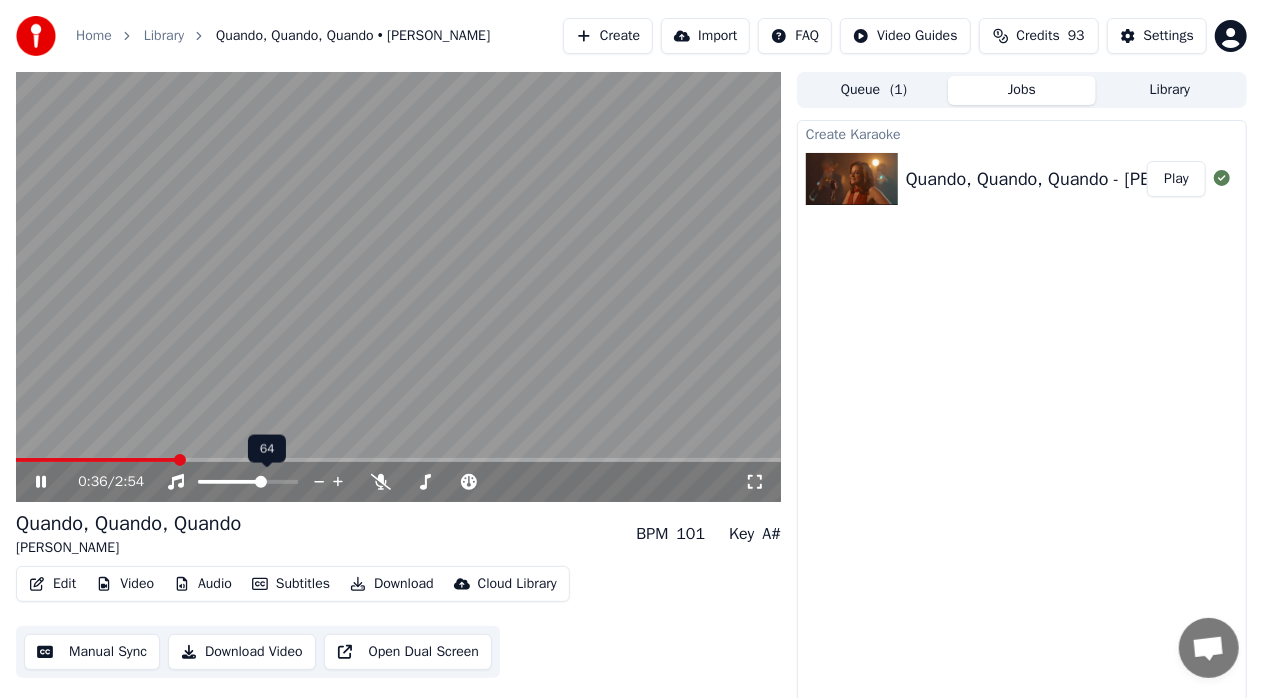 click at bounding box center [261, 482] 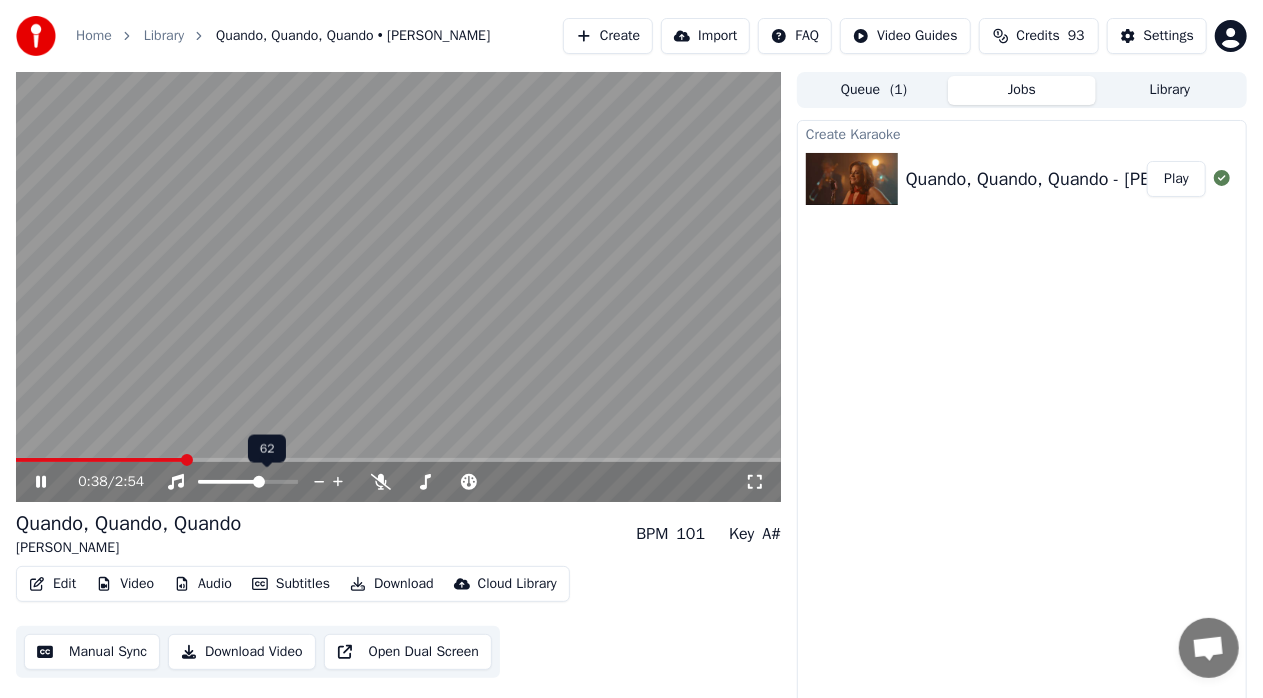 click 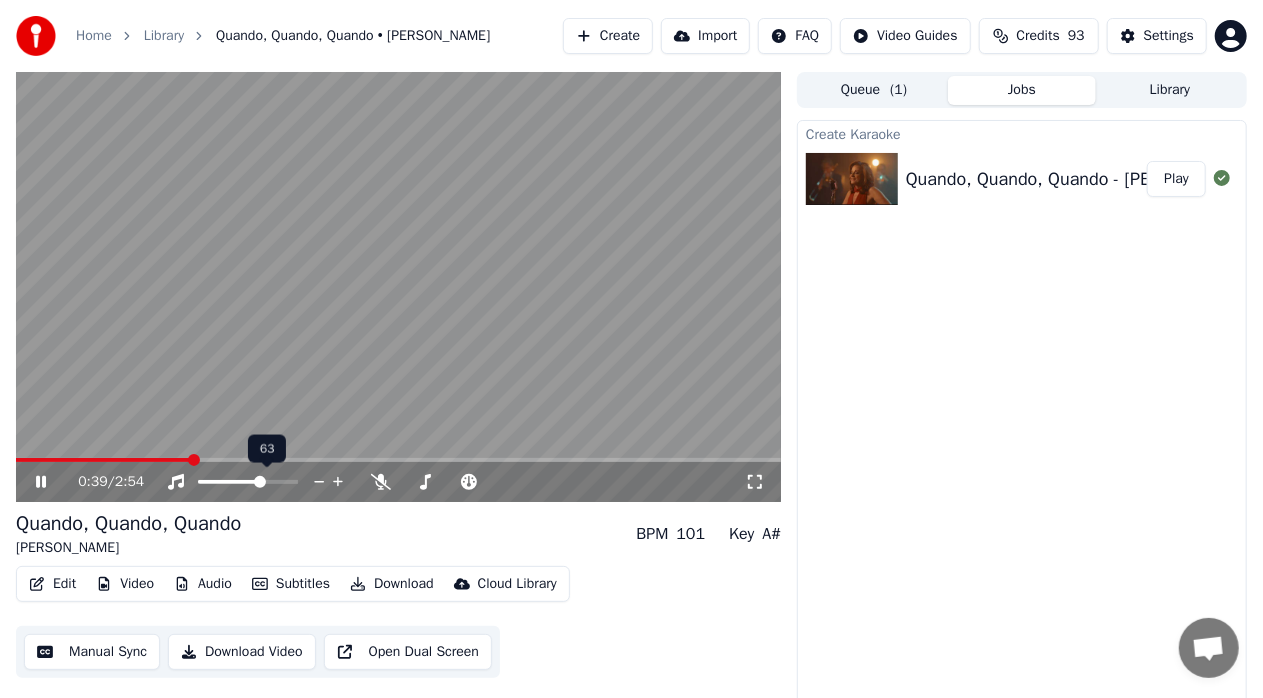 click 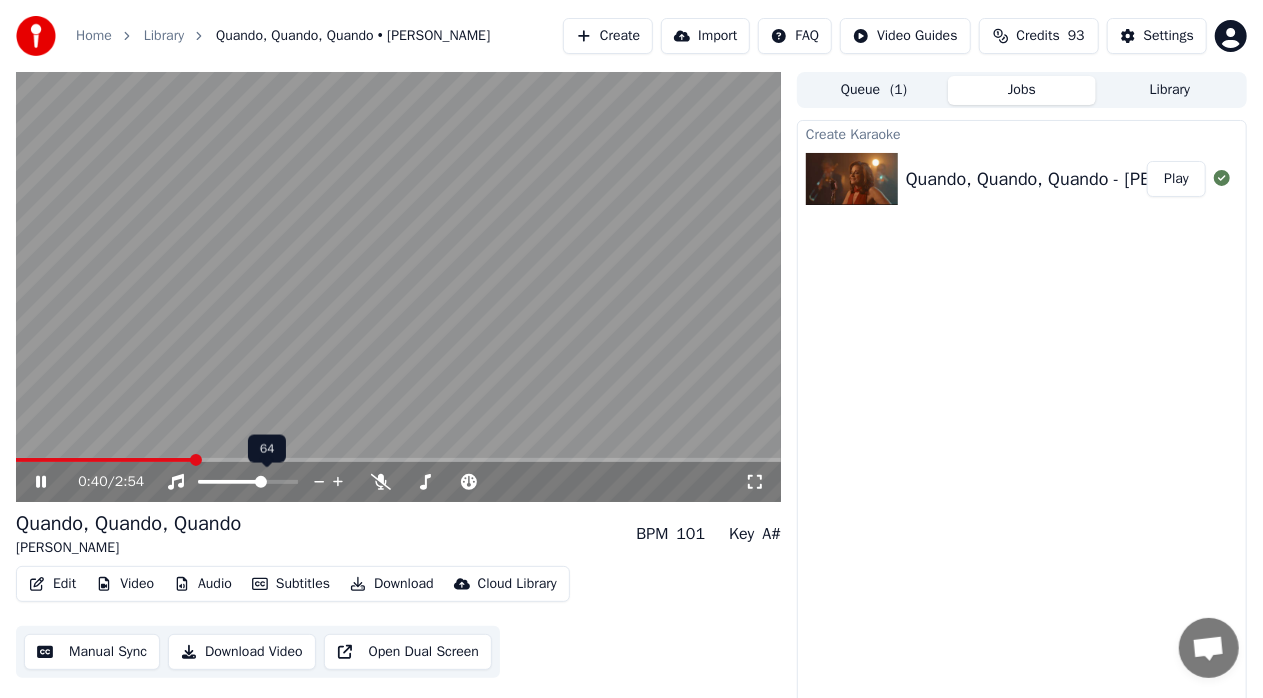 click 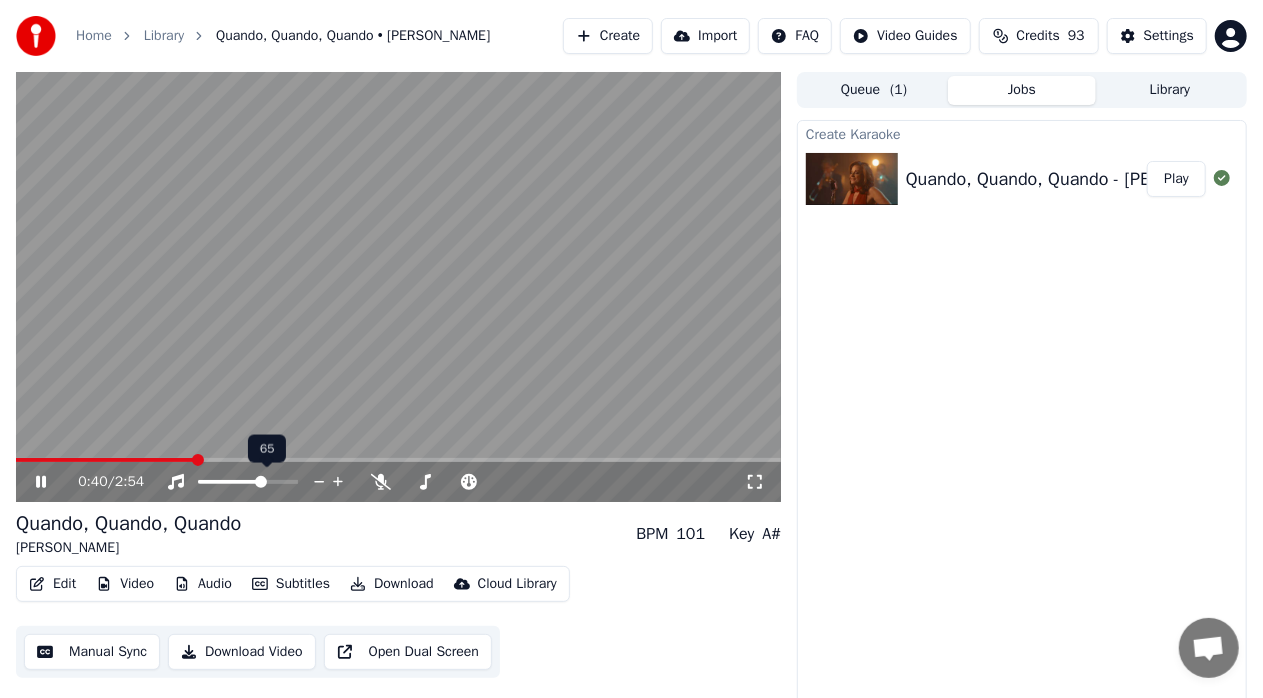 click 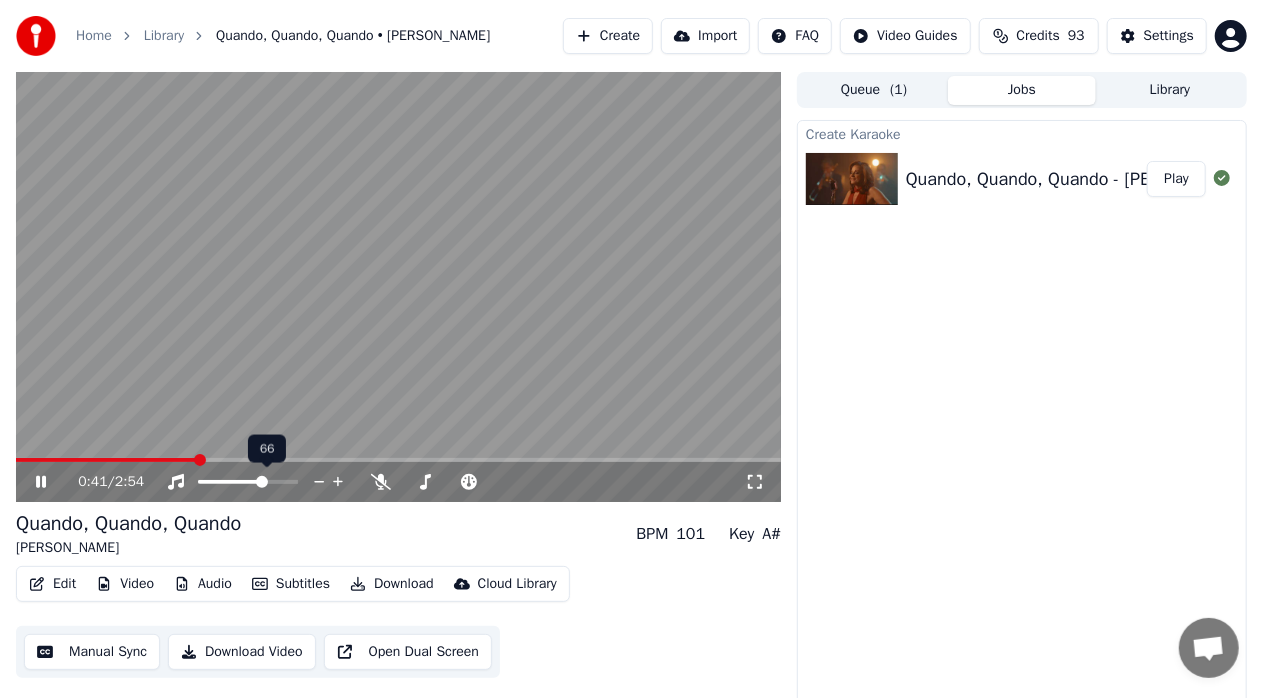 click 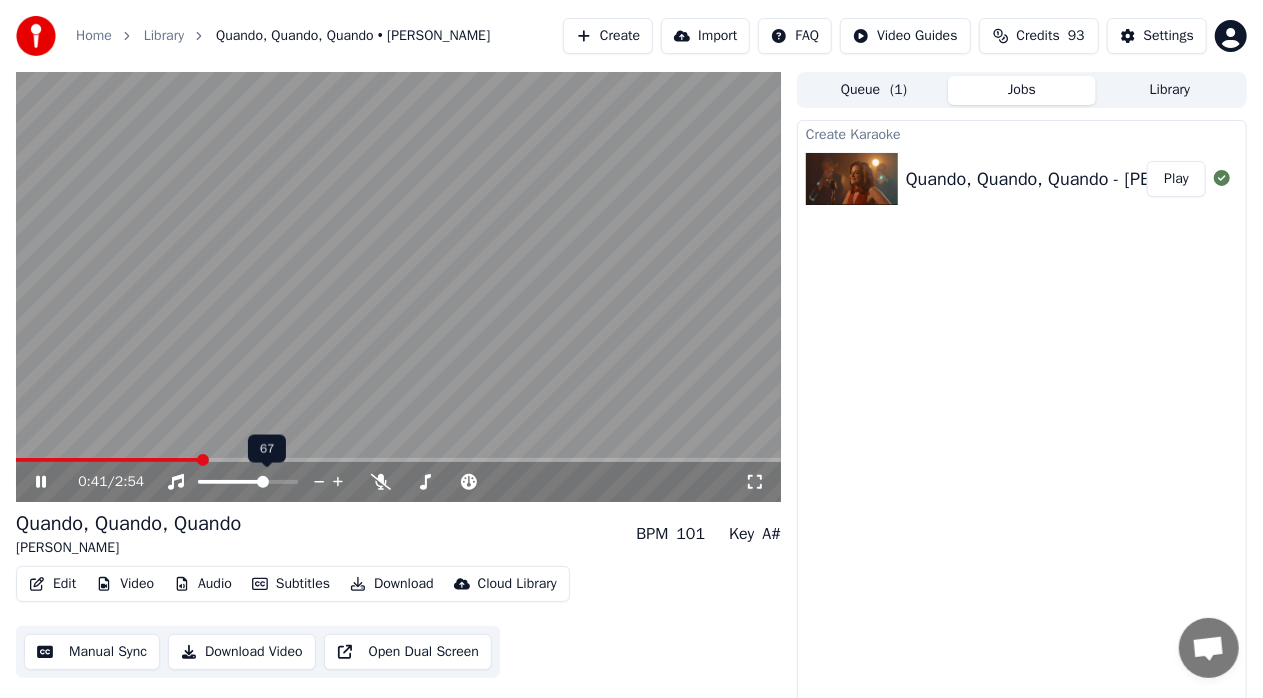 click 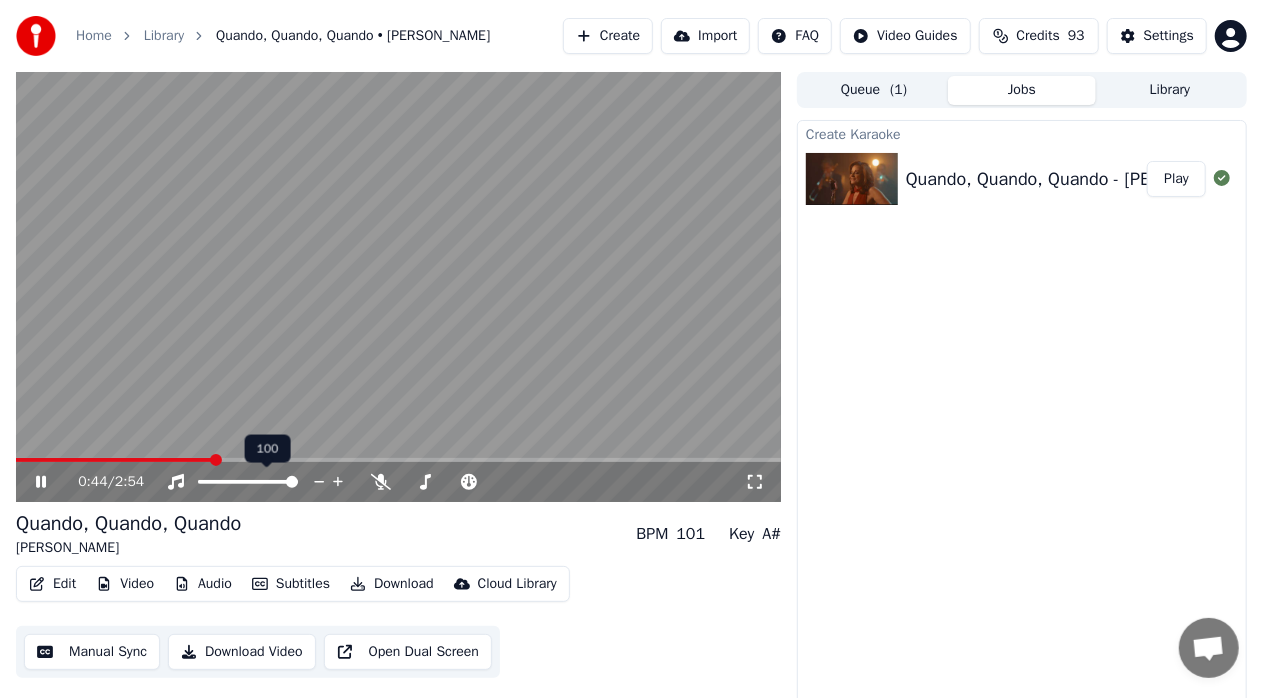 click at bounding box center (292, 482) 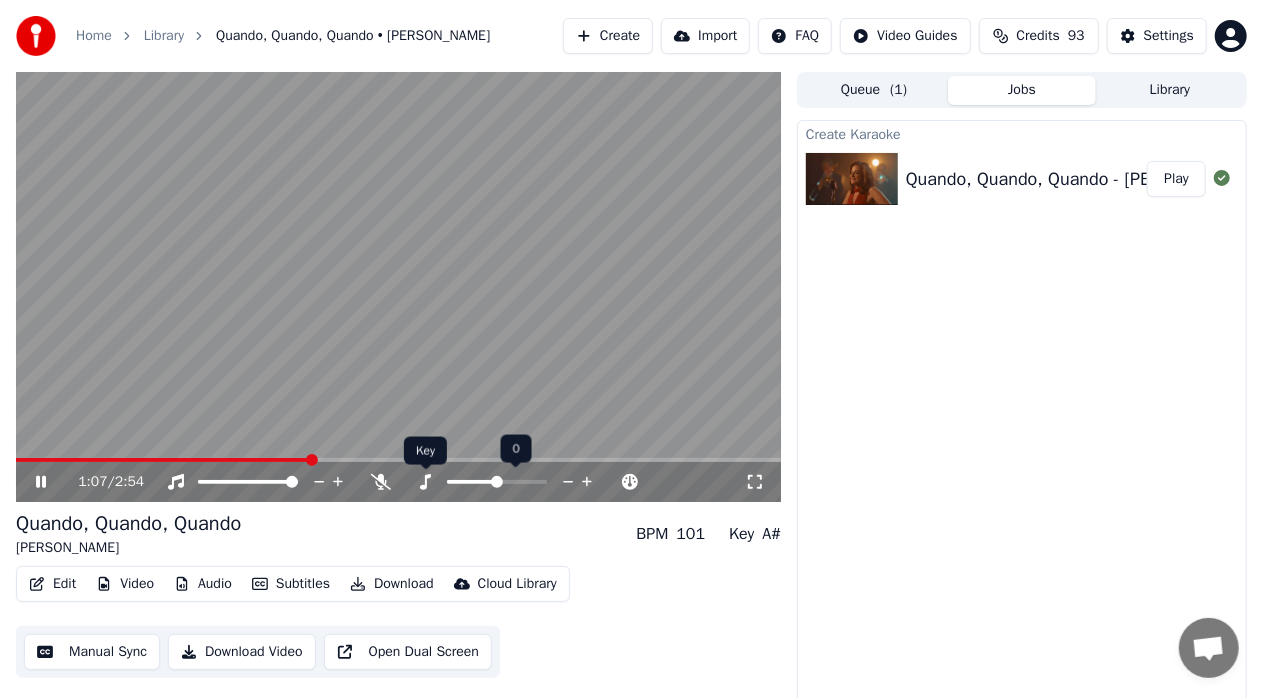 click 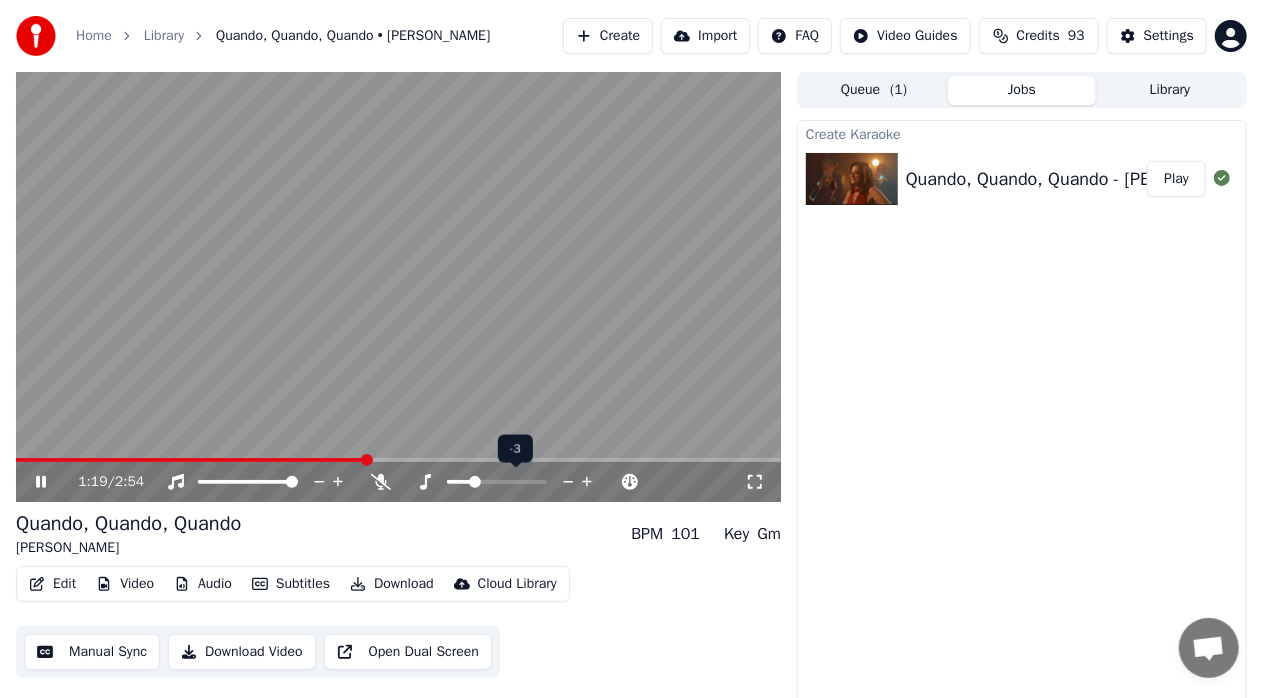 click at bounding box center [475, 482] 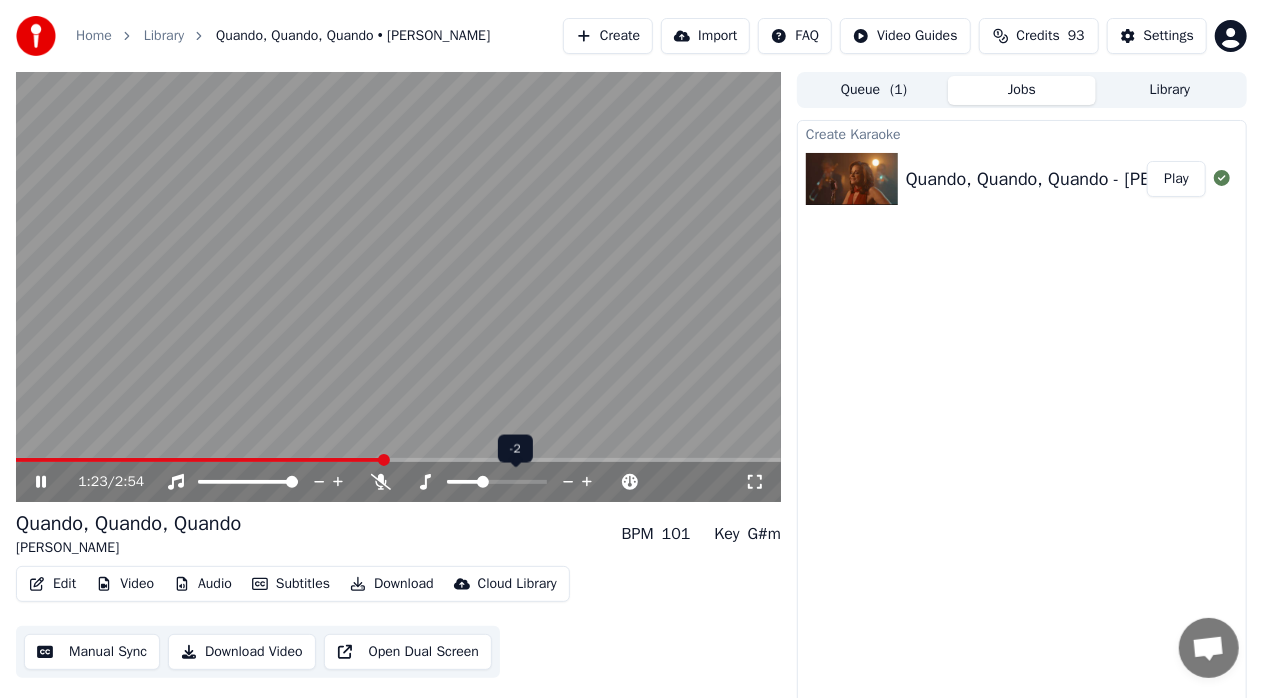 click at bounding box center [483, 482] 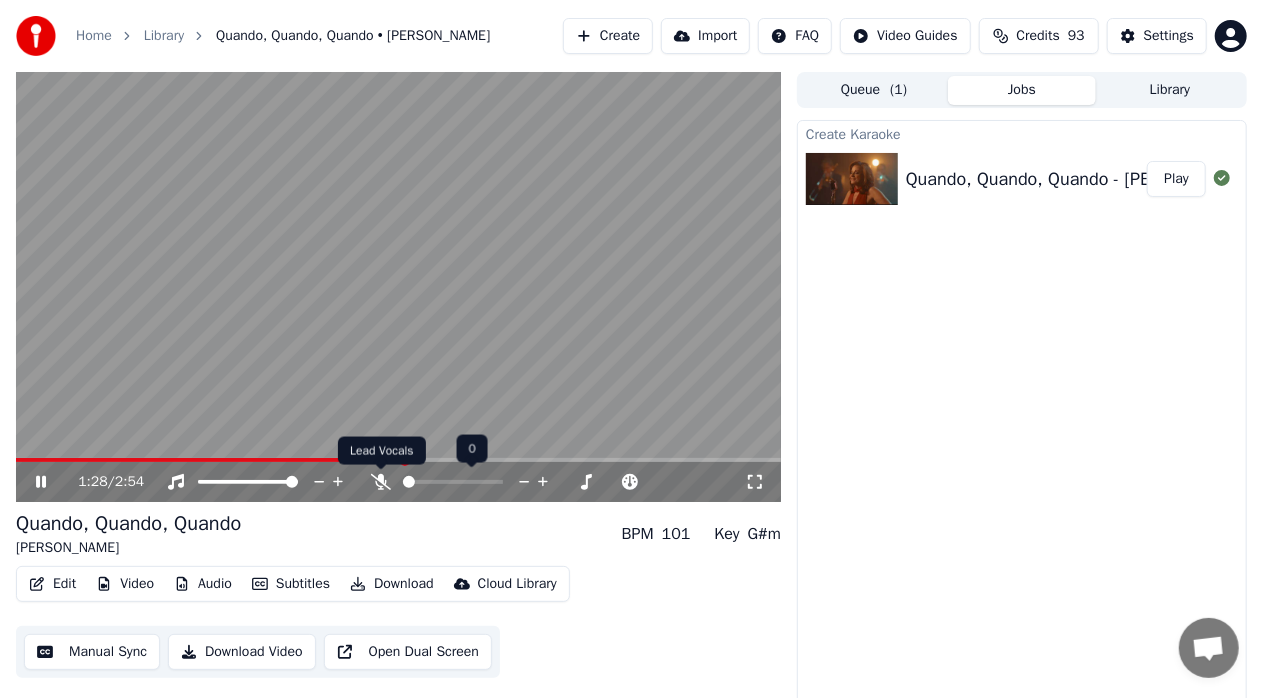 click 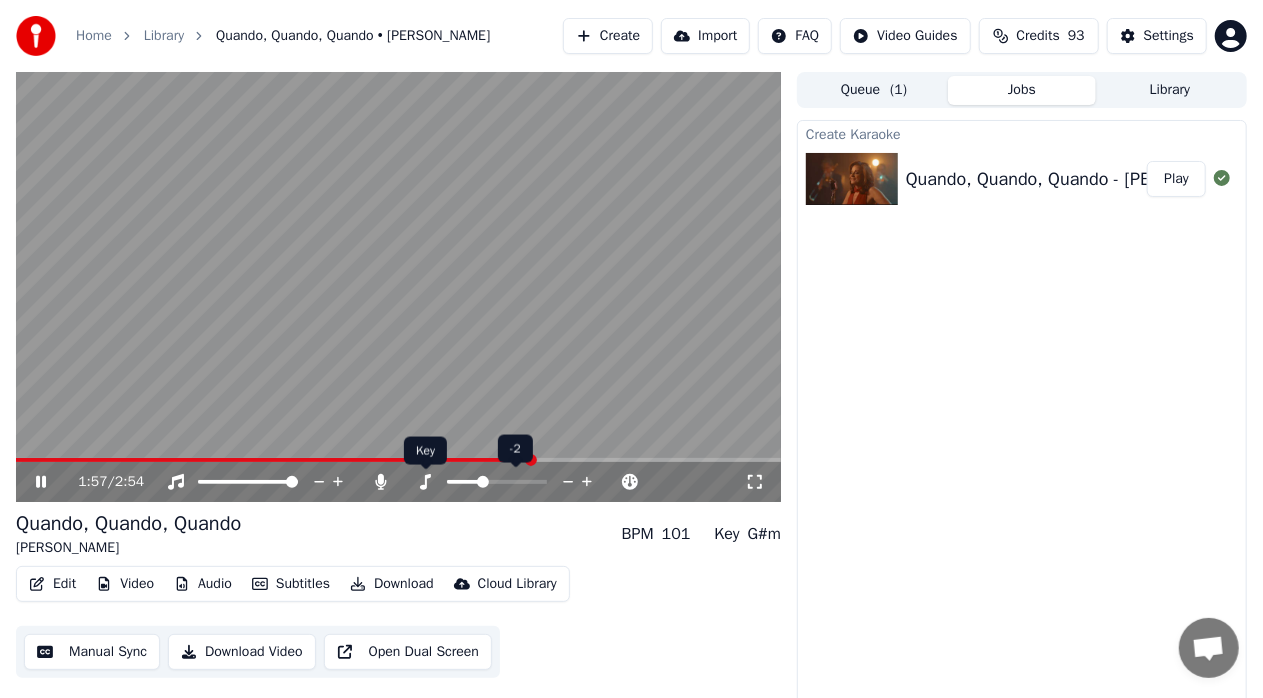 click 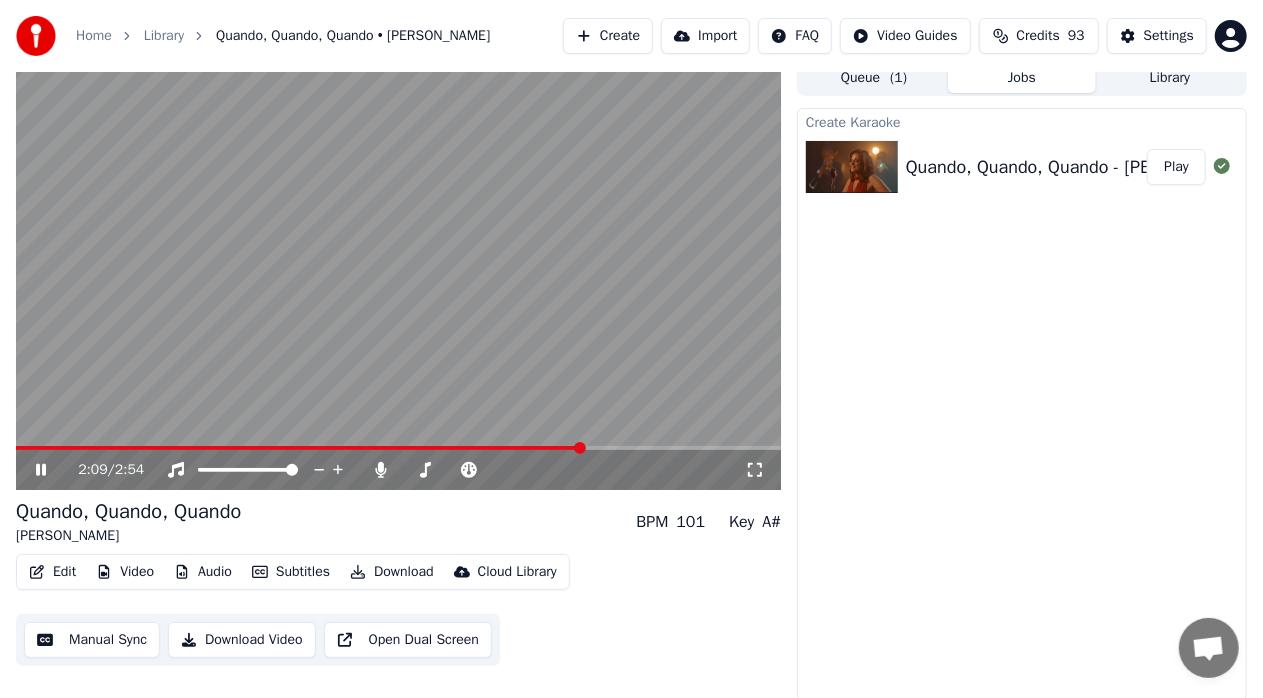 scroll, scrollTop: 15, scrollLeft: 0, axis: vertical 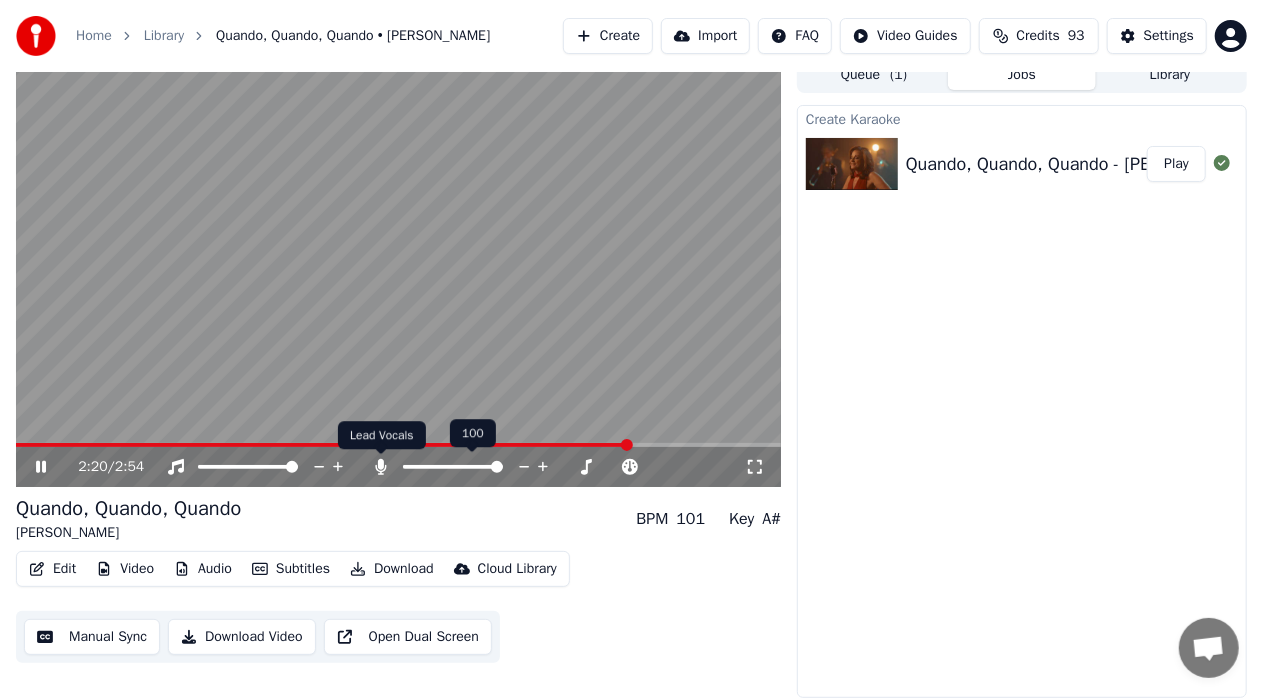 click 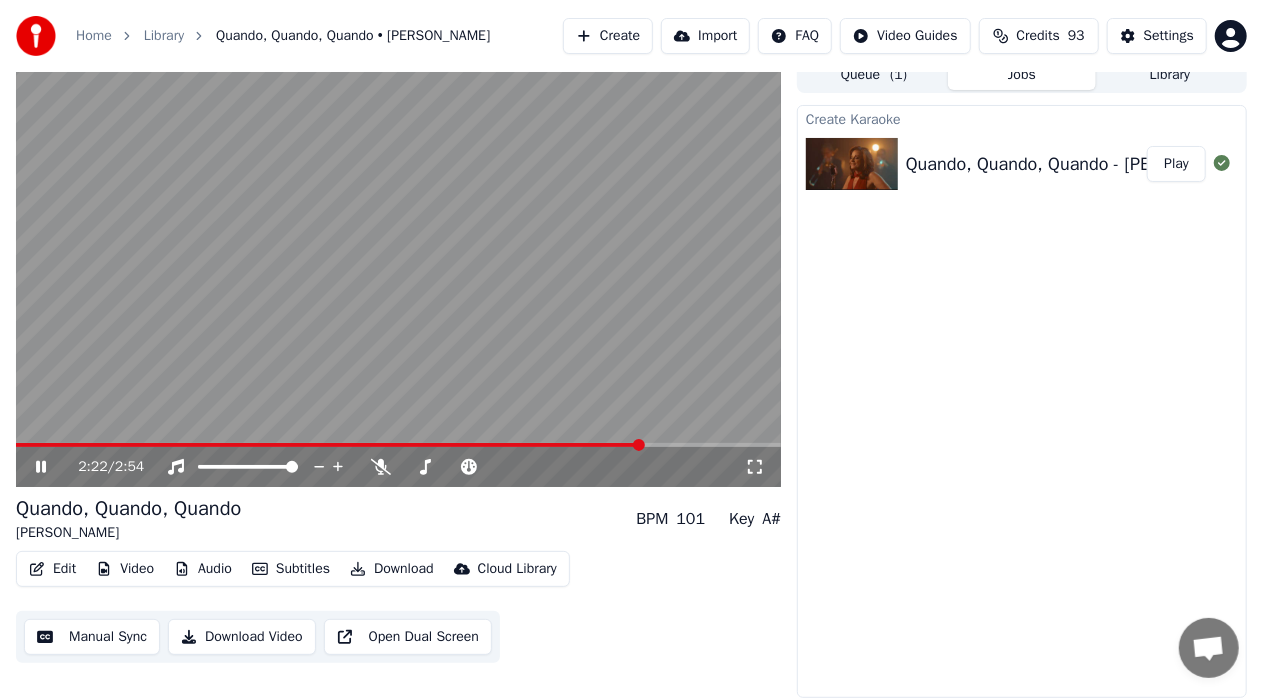 click on "Download Video" at bounding box center [242, 637] 